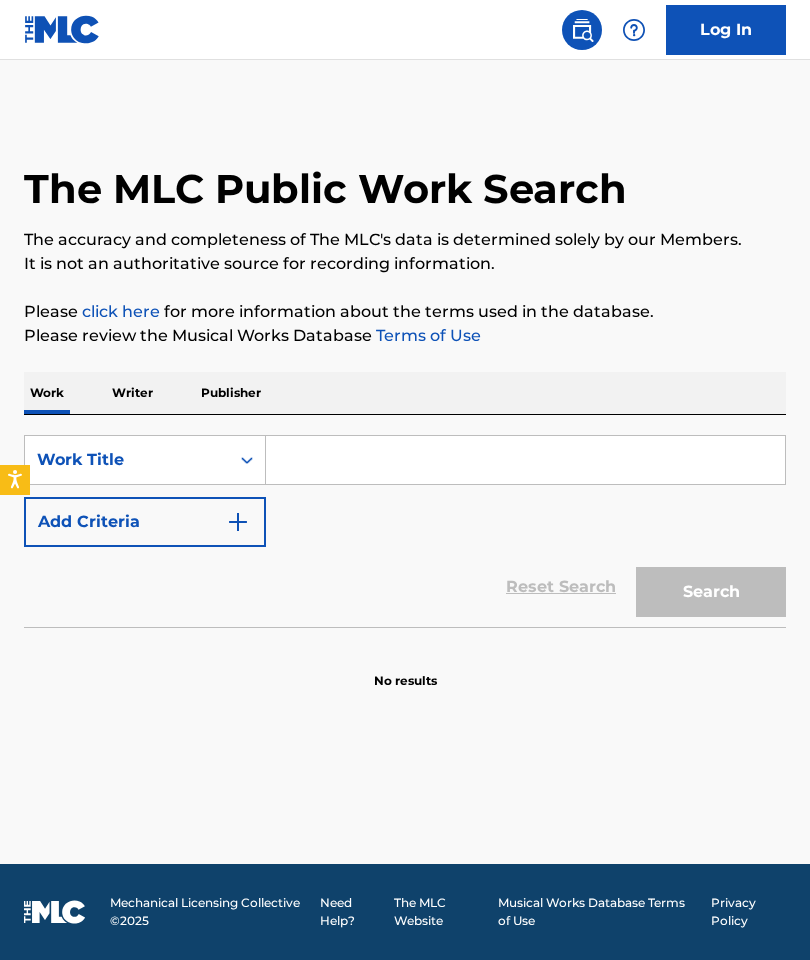 scroll, scrollTop: 0, scrollLeft: 0, axis: both 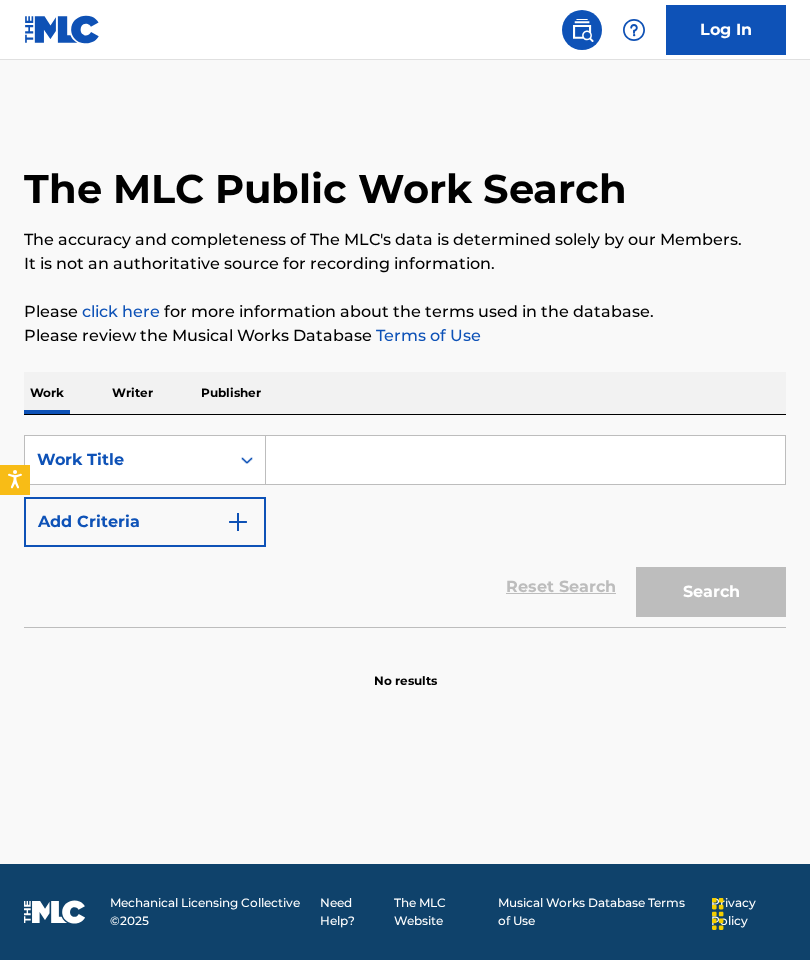 click on "SearchWithCriteria[UUID] Work Title Add Criteria" at bounding box center (405, 491) 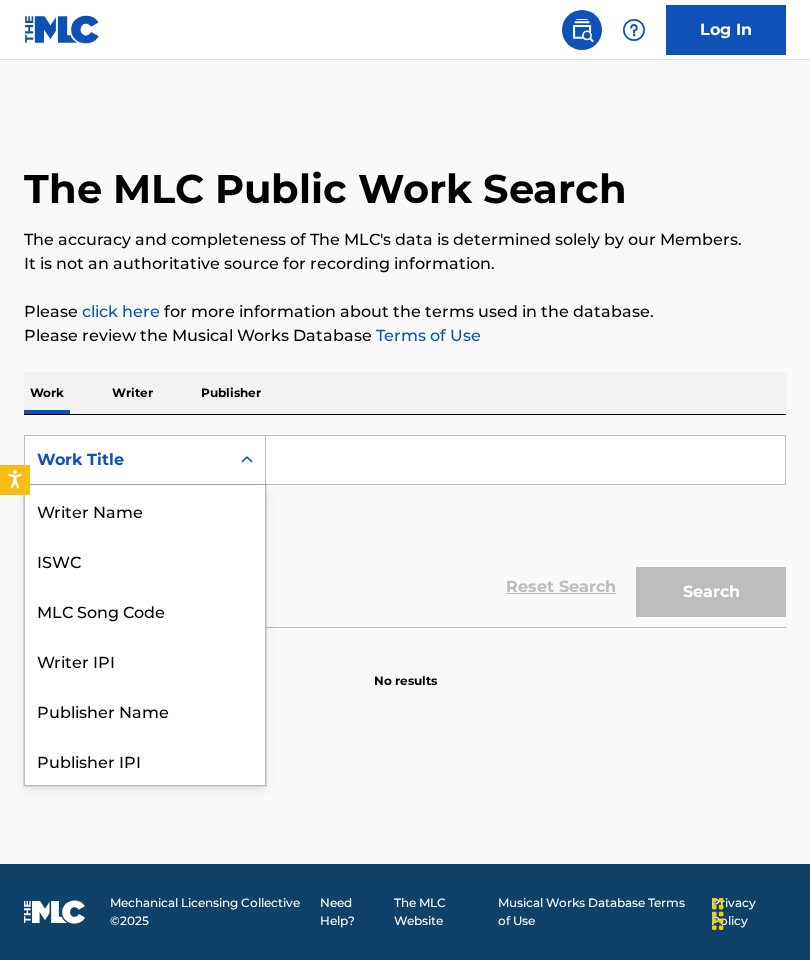 scroll, scrollTop: 100, scrollLeft: 0, axis: vertical 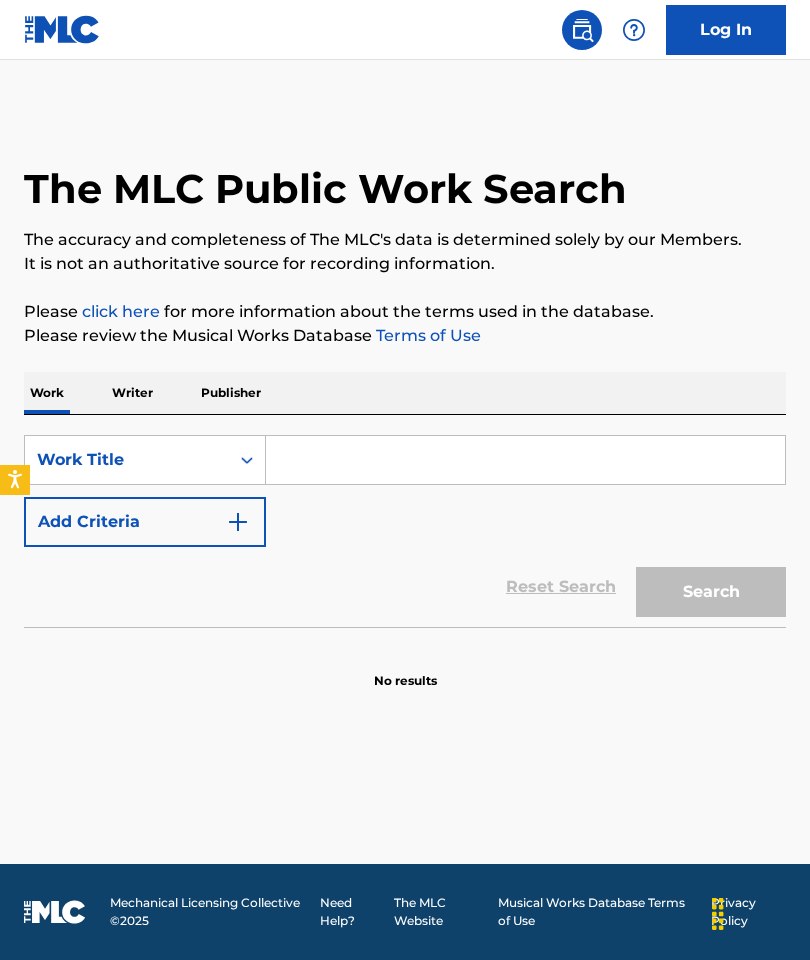 click on "SearchWithCriteria[UUID] Work Title Add Criteria" at bounding box center [405, 491] 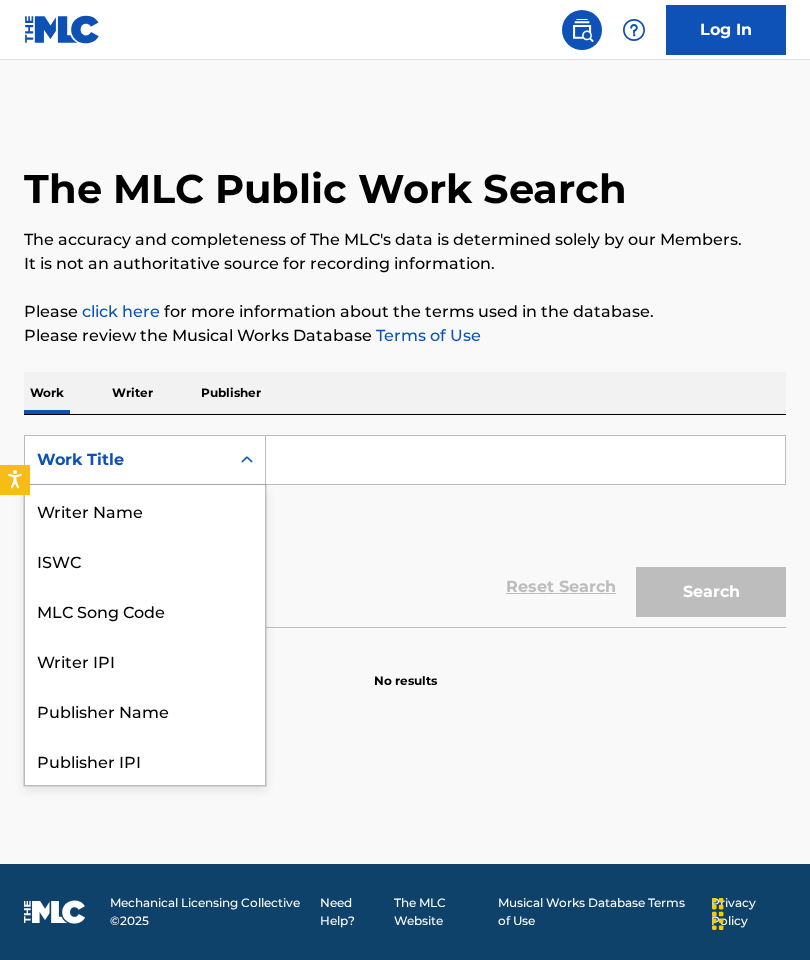 scroll, scrollTop: 100, scrollLeft: 0, axis: vertical 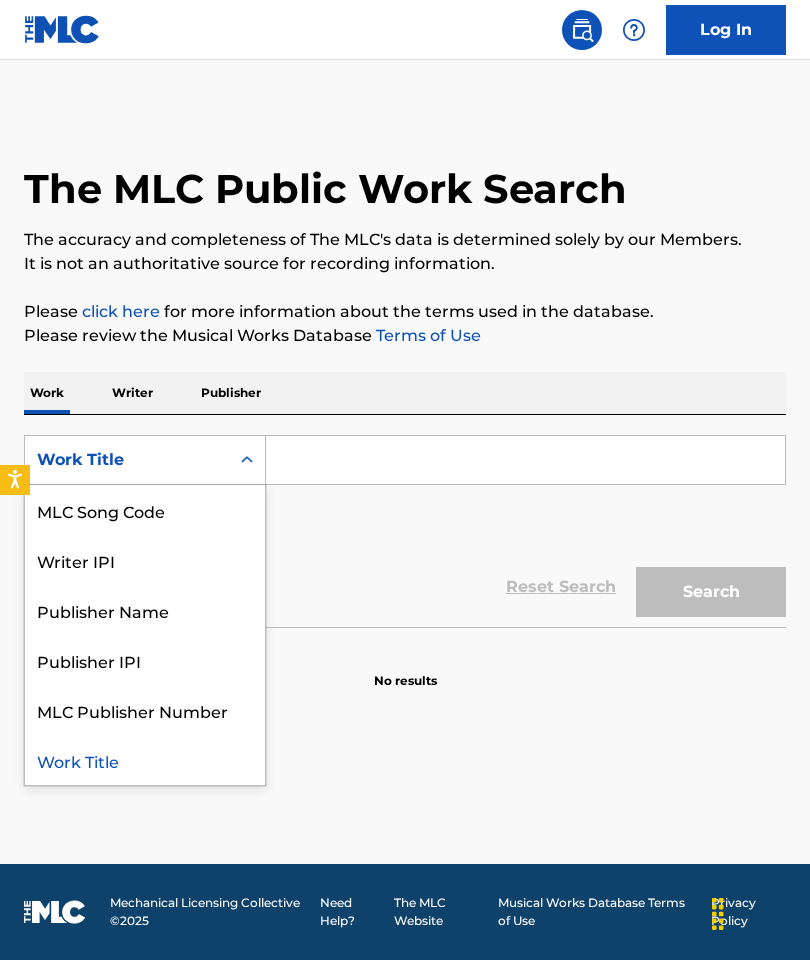 click on "SearchWithCriteria[UUID] Work Title selected, 8 of 8. 8 results available. Use Up and Down to choose options, press Enter to select the currently focused option, press Escape to exit the menu, press Tab to select the option and exit the menu. Work Title Writer Name [ID] [ID] [ID] [ID] [ID] [ID] [ID] [ID] Work Title Add Criteria" at bounding box center (405, 491) 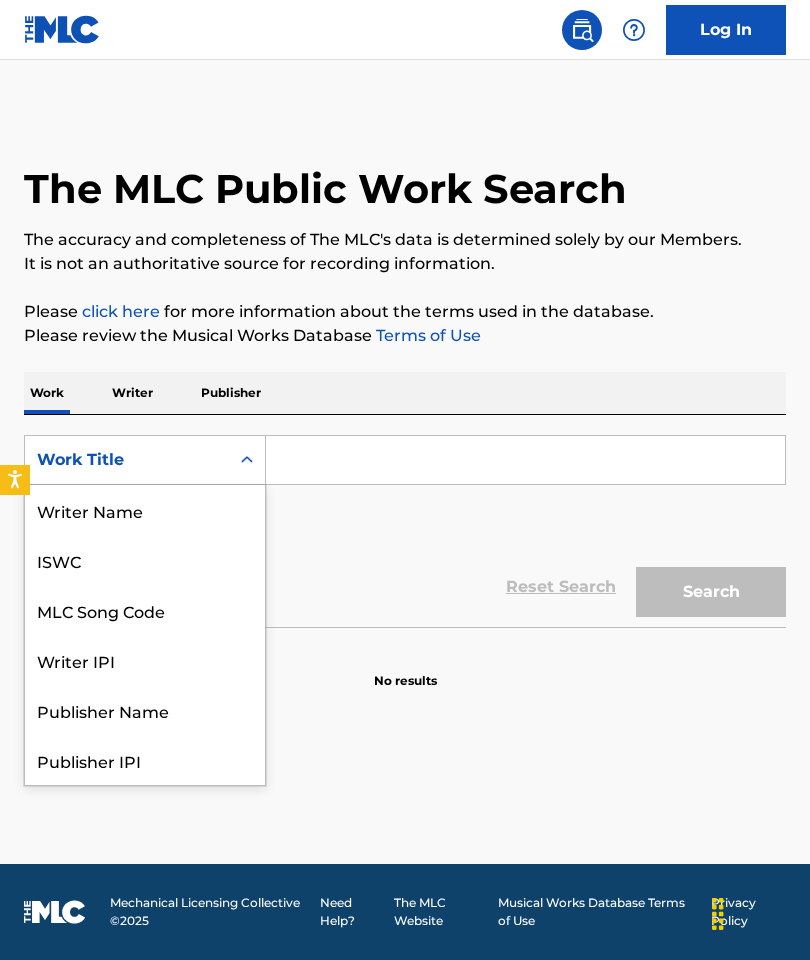 scroll, scrollTop: 100, scrollLeft: 0, axis: vertical 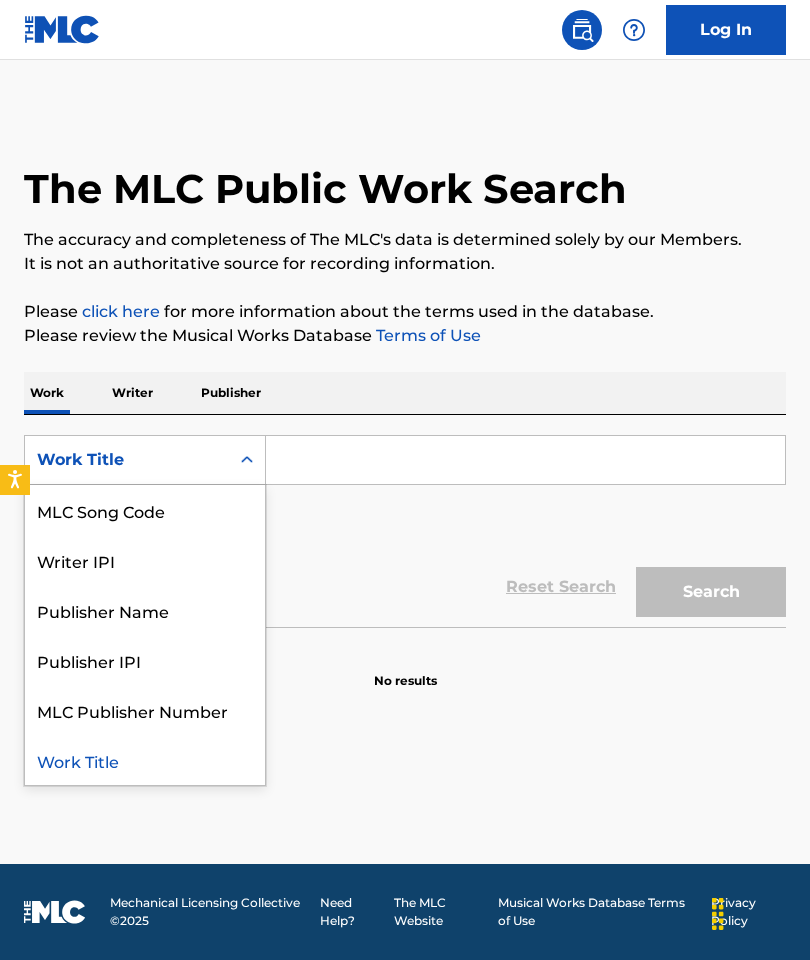 click on "Work Title" at bounding box center (145, 760) 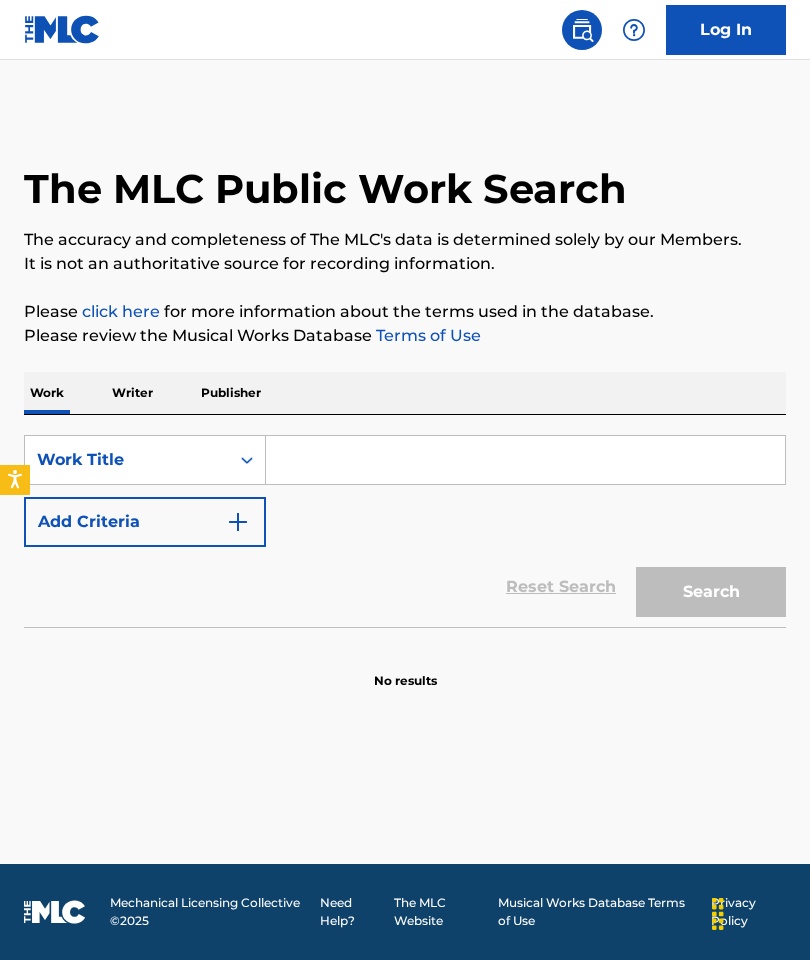 click at bounding box center [525, 460] 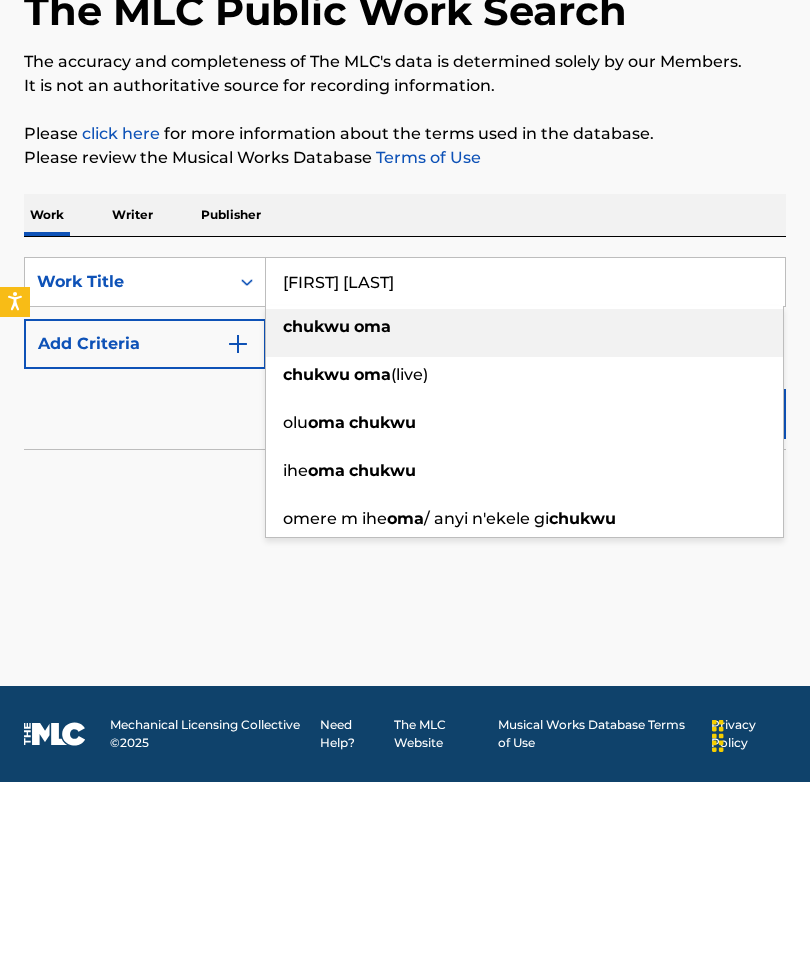 click on "chukwu   oma" at bounding box center (524, 505) 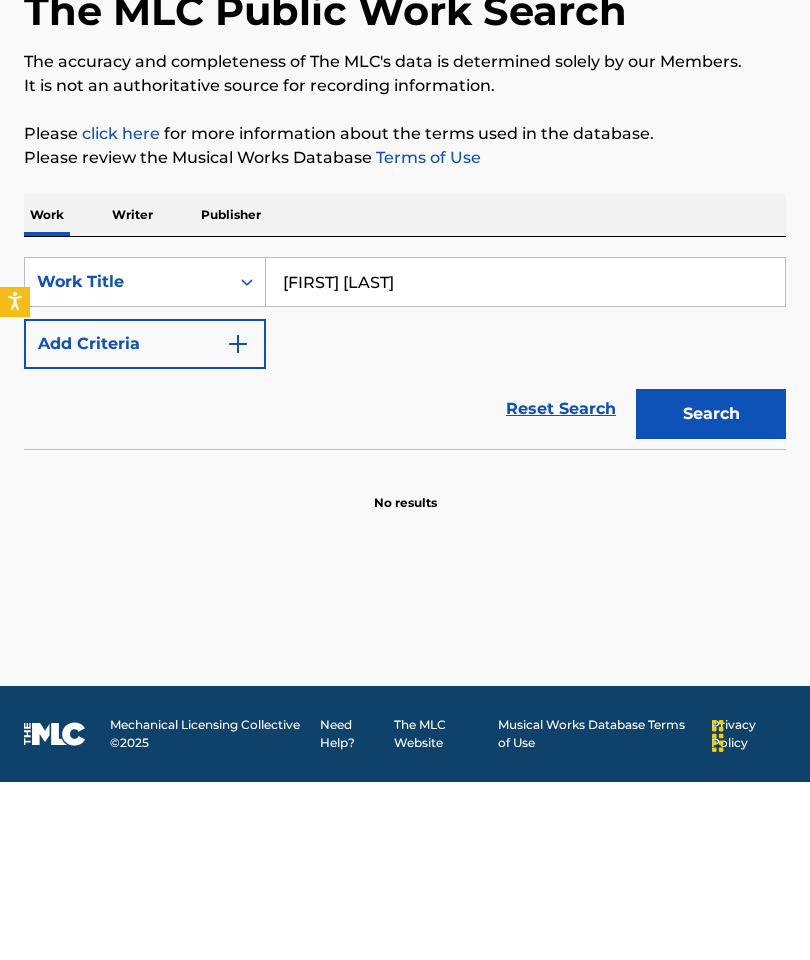 type on "chukwu oma" 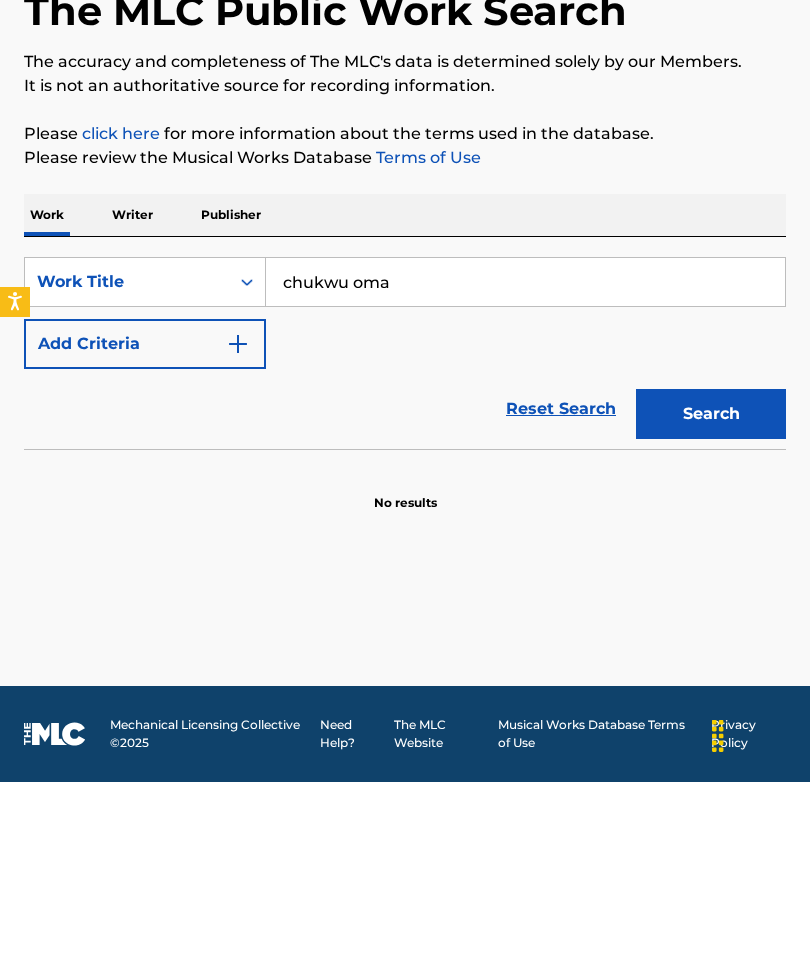 click at bounding box center [238, 522] 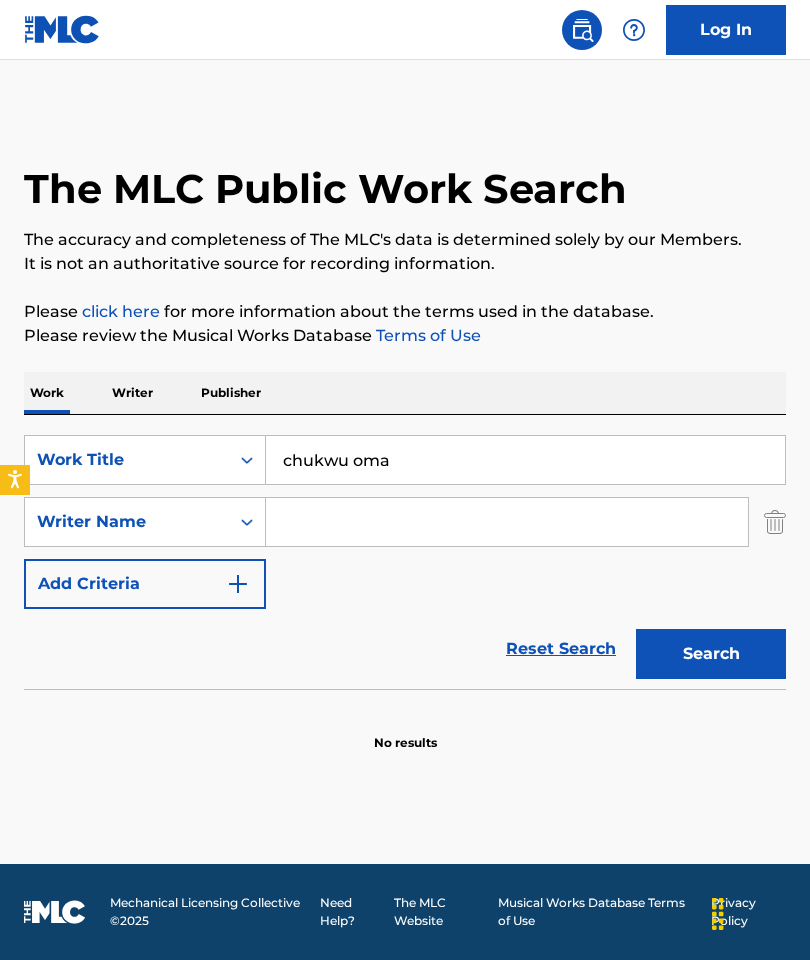 click at bounding box center [507, 522] 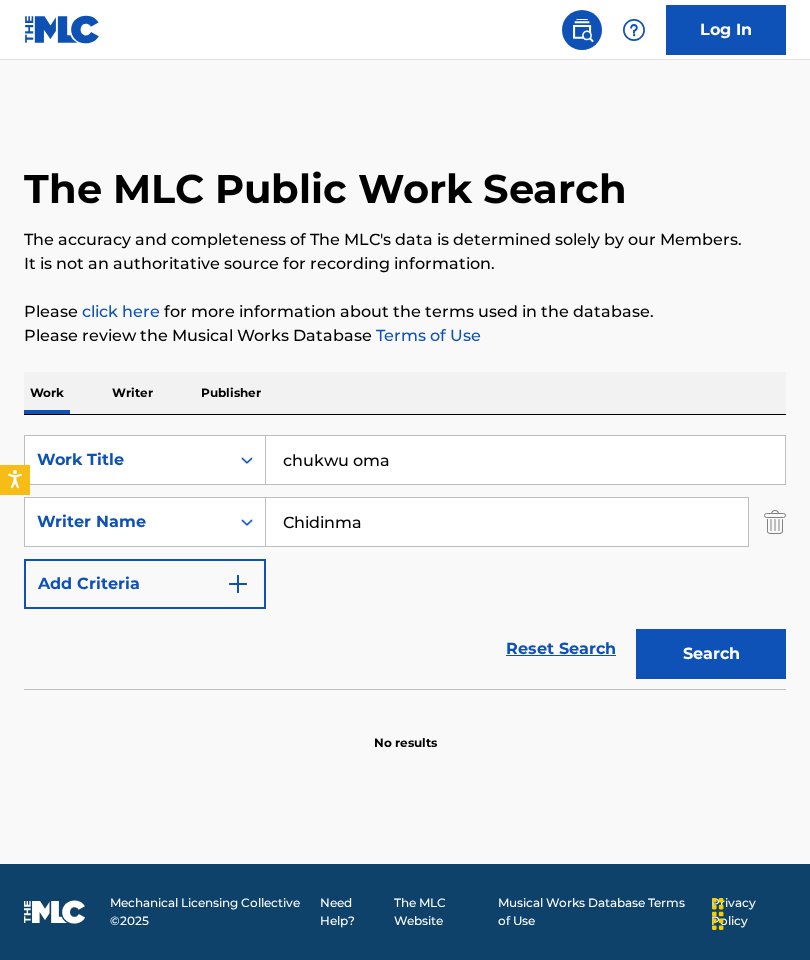 type on "Chidinma" 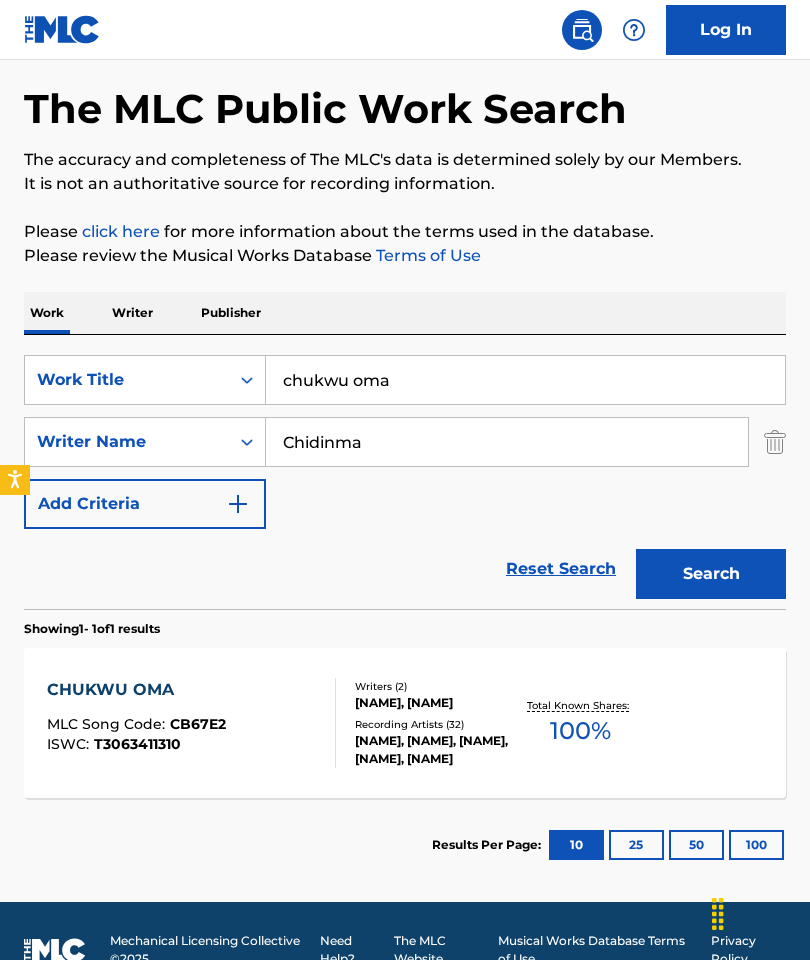 click on "CHUKWU OMA MLC Song Code : CB67E2 ISWC : T3063411310" at bounding box center [192, 723] 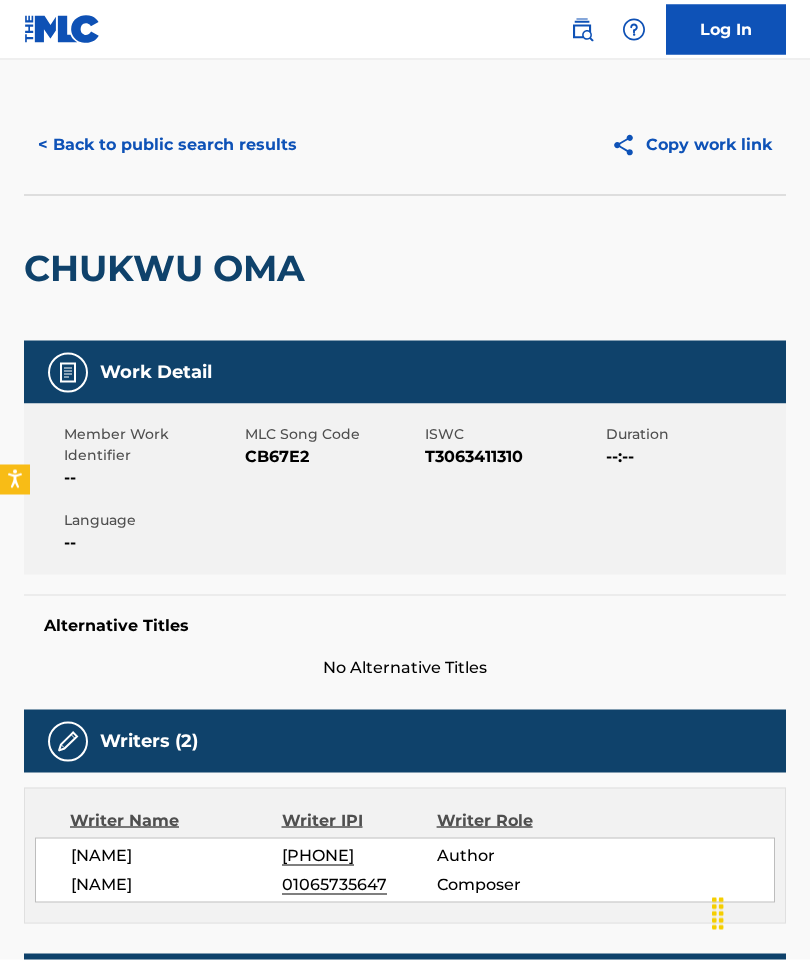 scroll, scrollTop: 0, scrollLeft: 0, axis: both 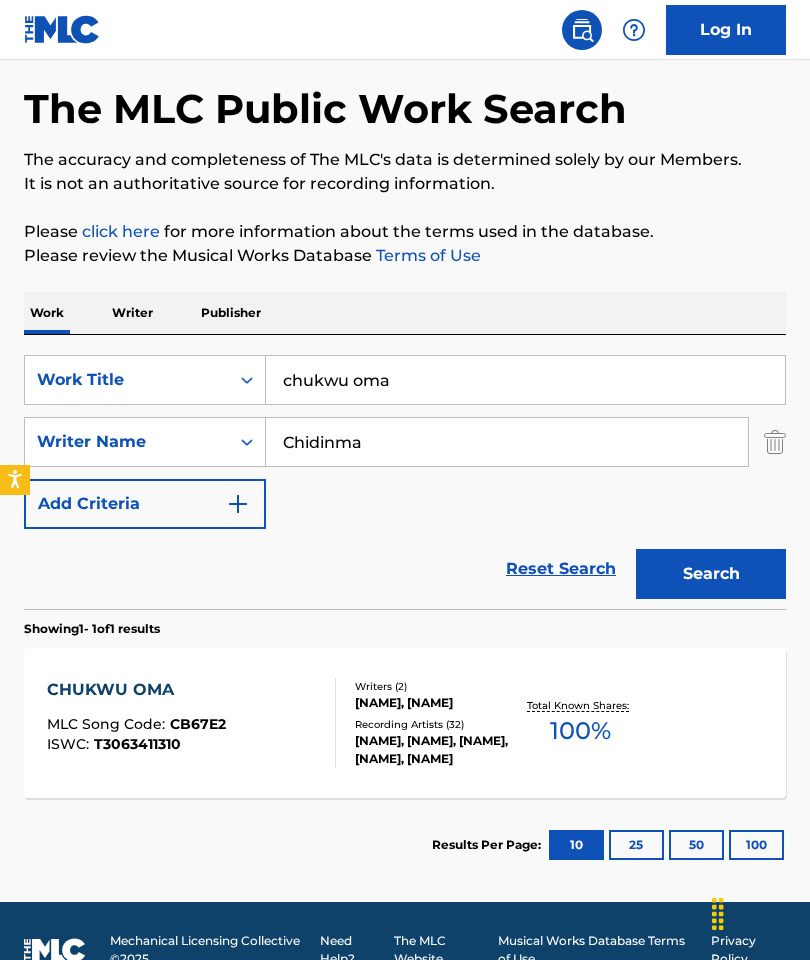 click on "chukwu oma" at bounding box center [525, 380] 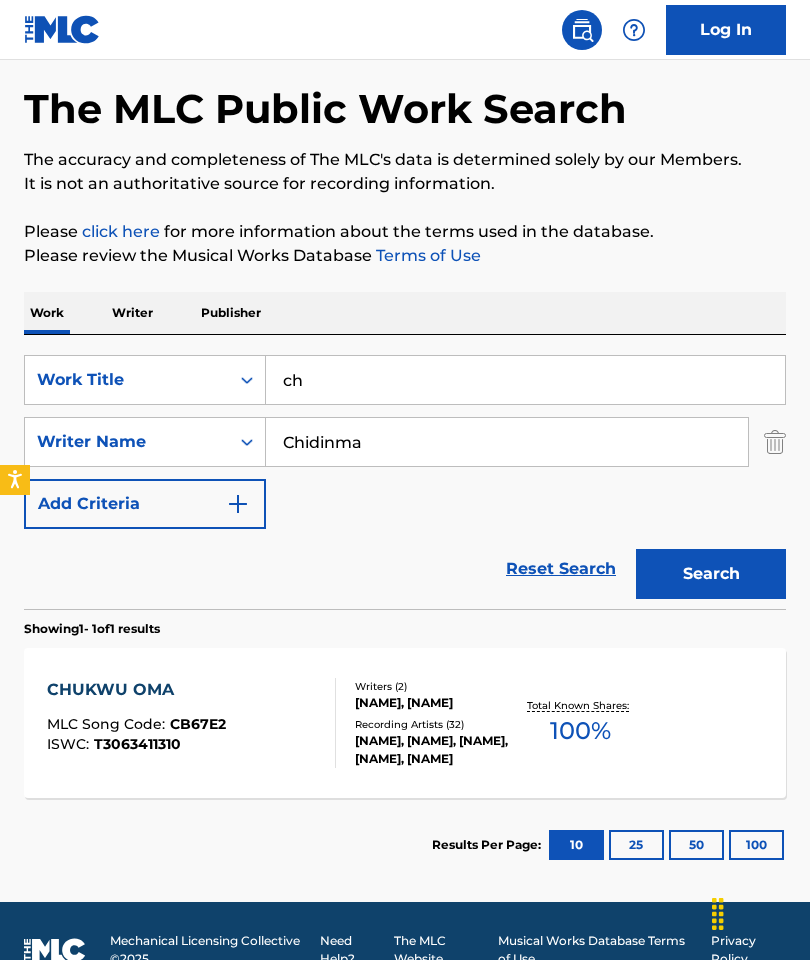 type on "c" 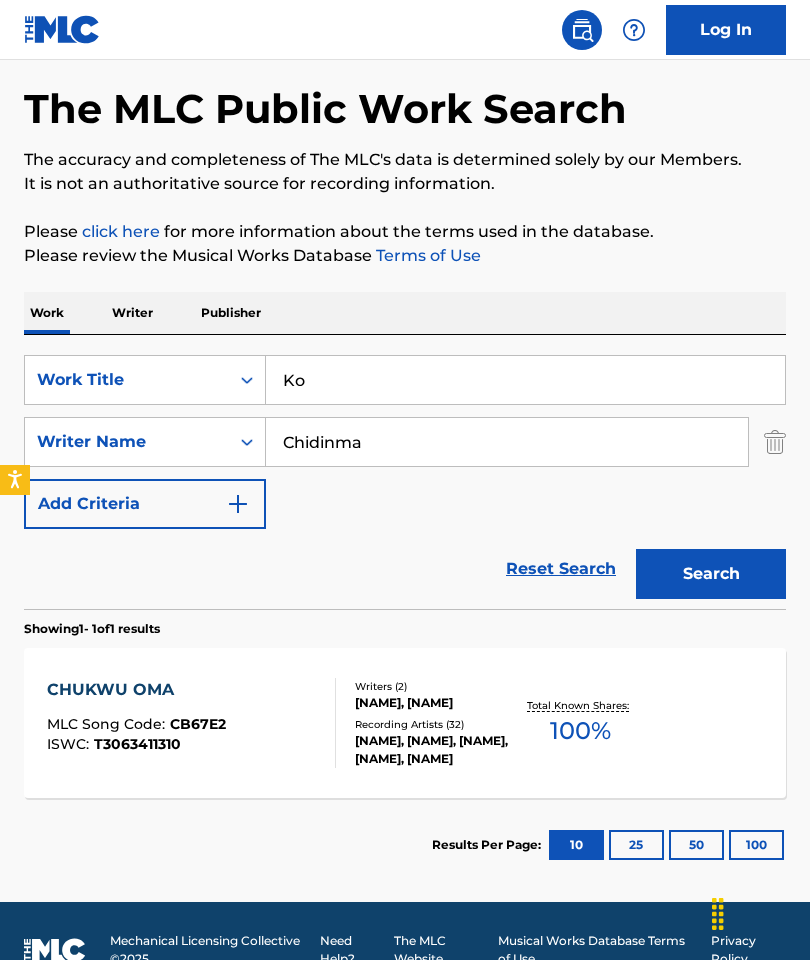 type on "K" 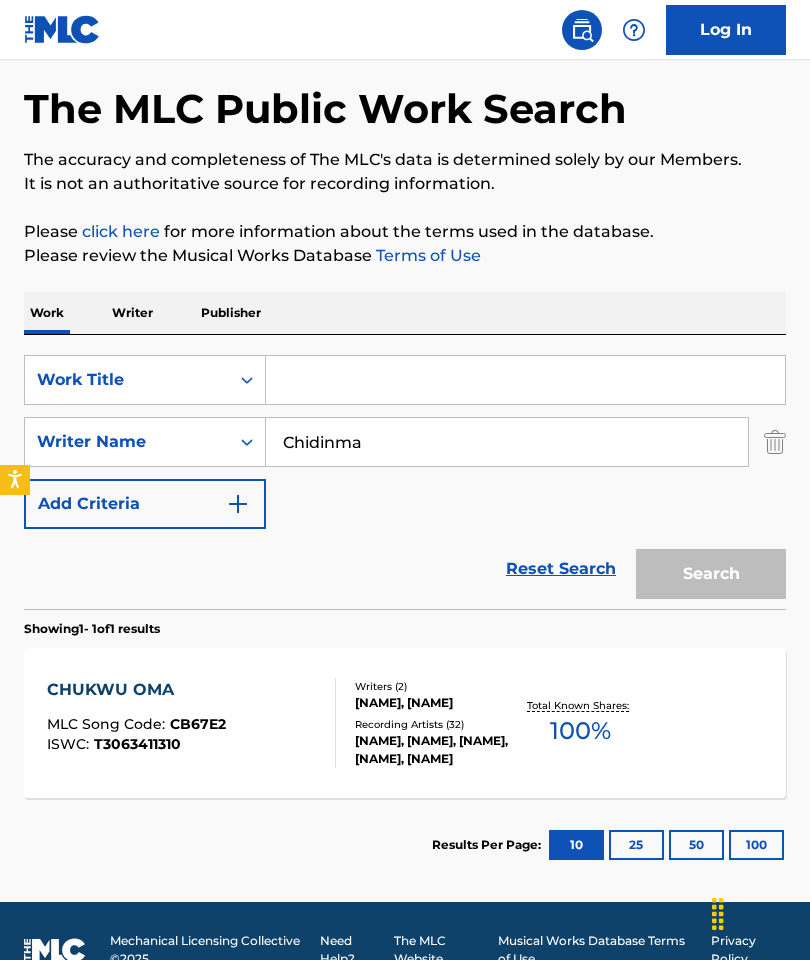 paste on "1.	KO S’ Oba Bire" 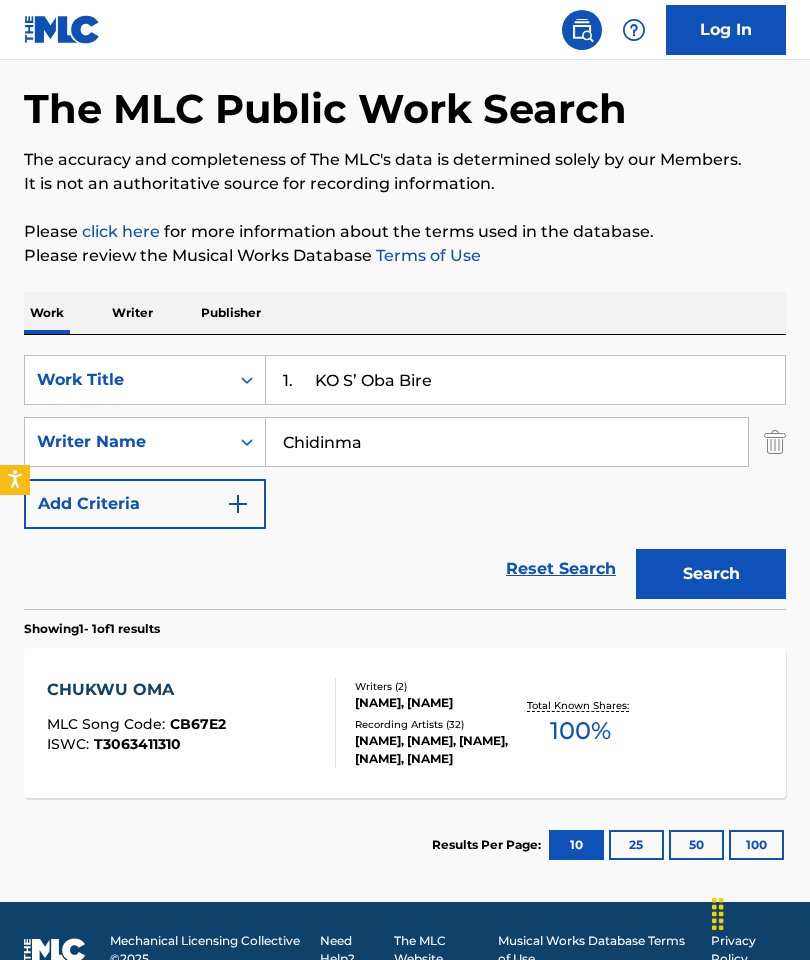 click on "1.	KO S’ Oba Bire" at bounding box center [525, 380] 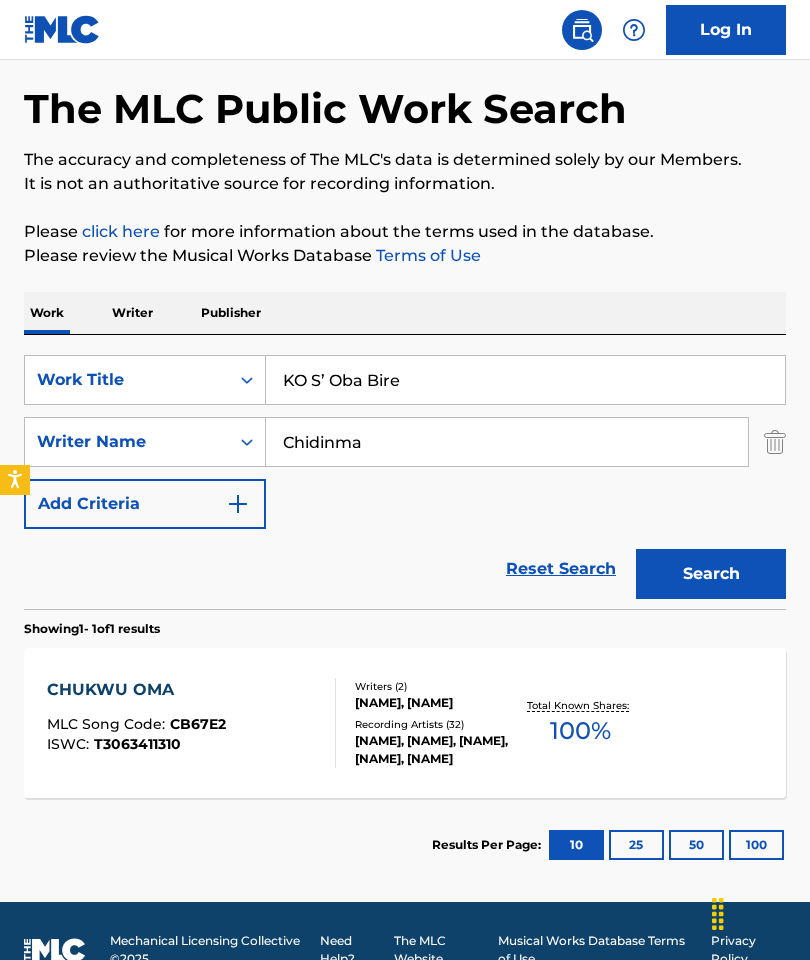 type on "KO S’ Oba Bire" 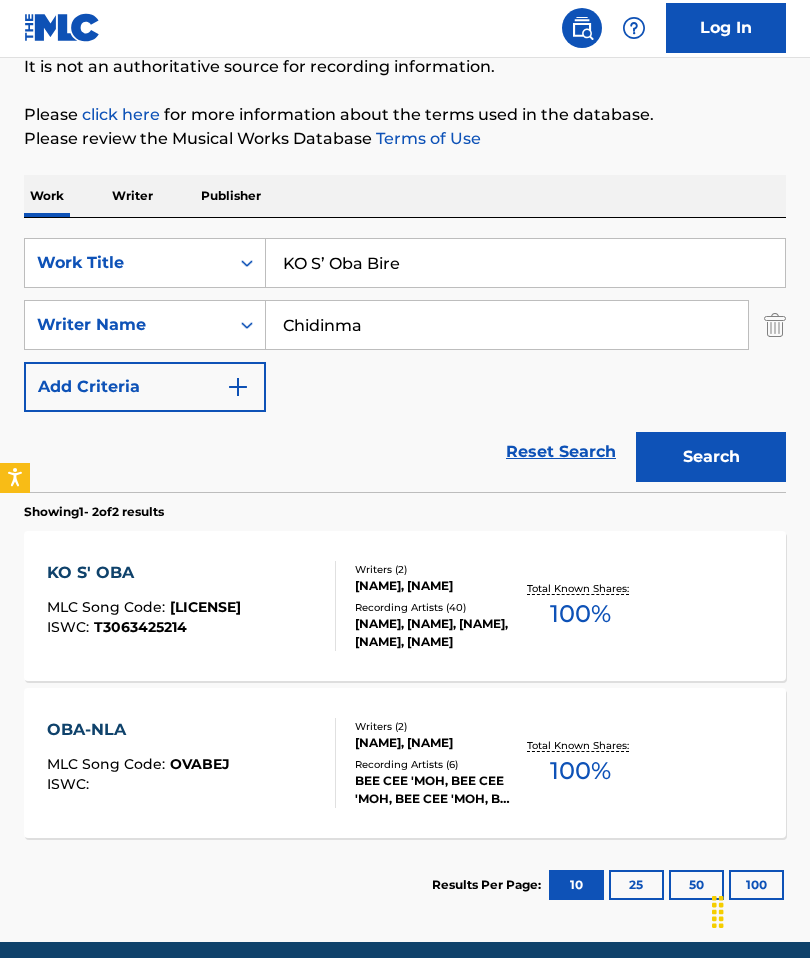 scroll, scrollTop: 275, scrollLeft: 0, axis: vertical 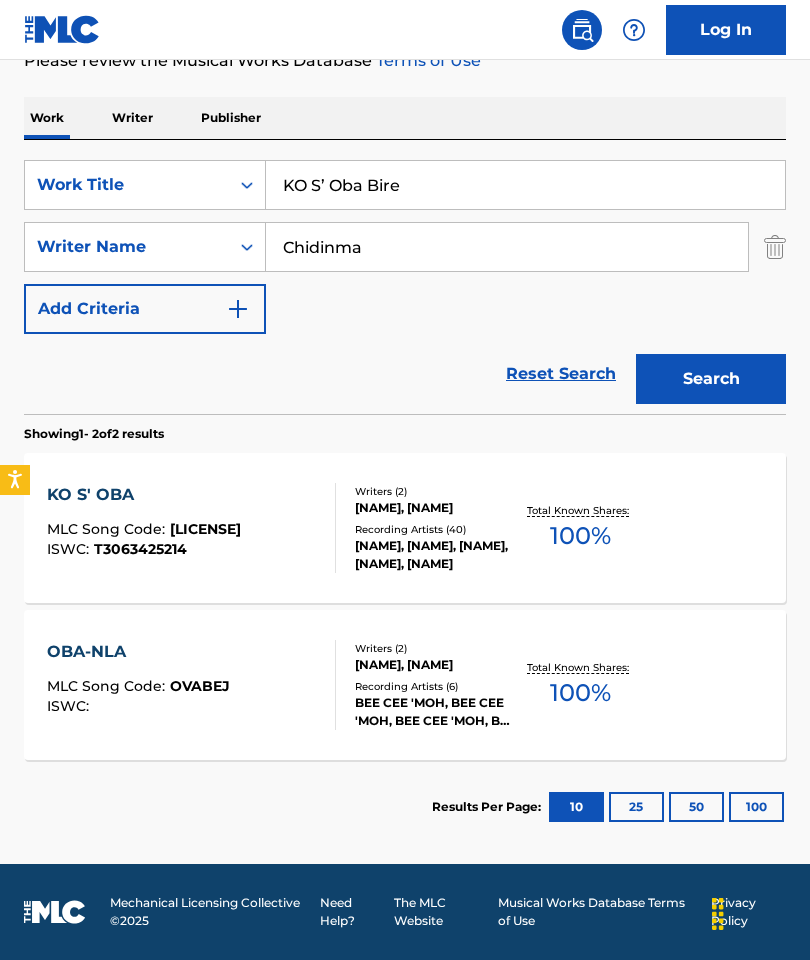 click on "KO S' OBA" at bounding box center [144, 495] 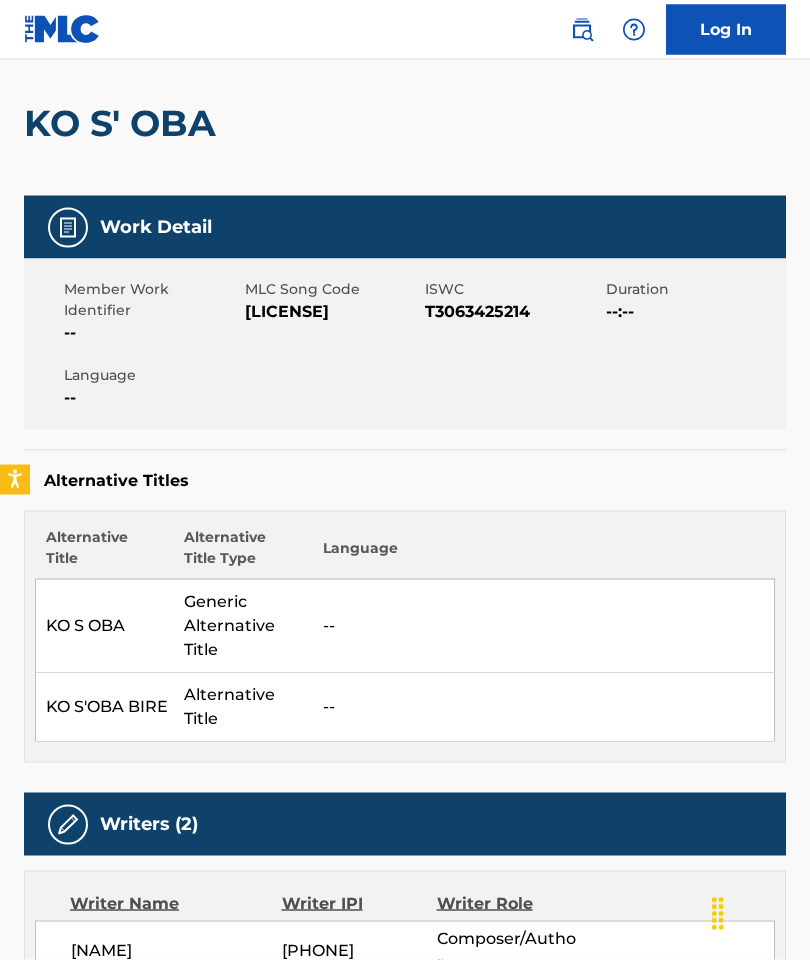 scroll, scrollTop: 0, scrollLeft: 0, axis: both 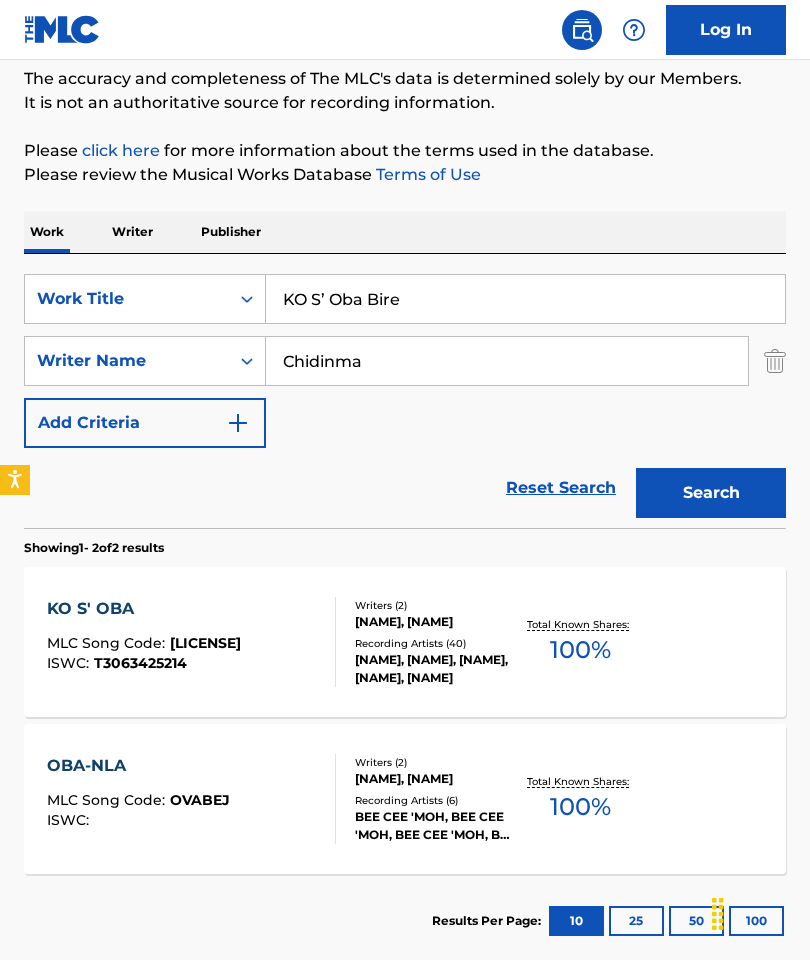 click on "KO S’ Oba Bire" at bounding box center [525, 299] 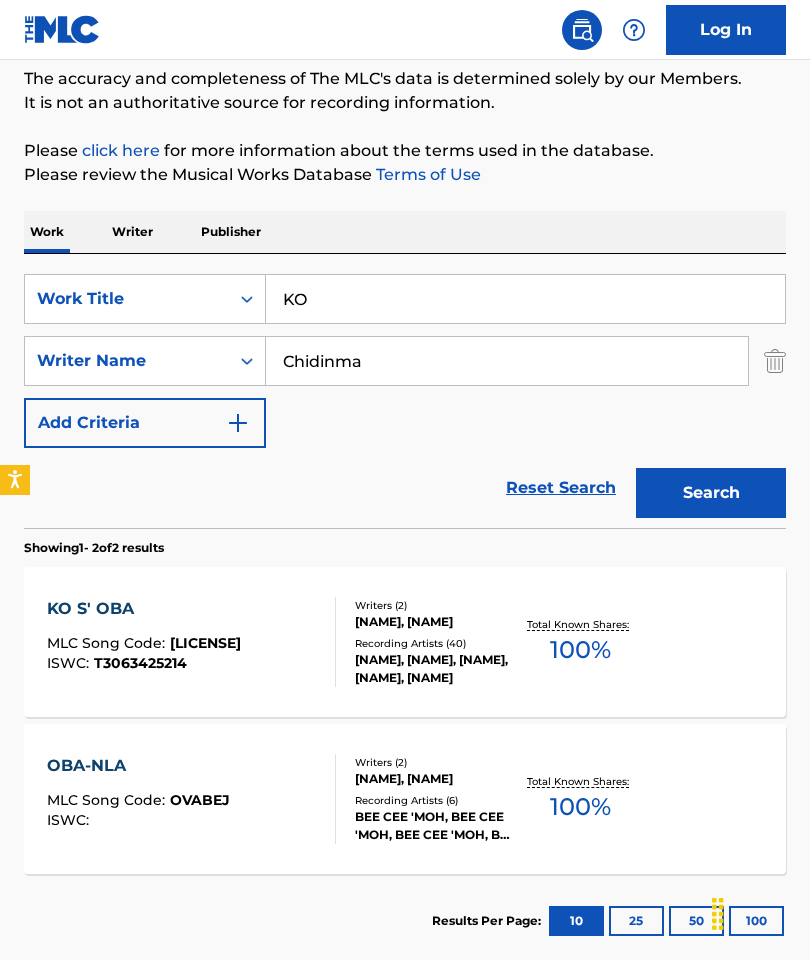 type on "K" 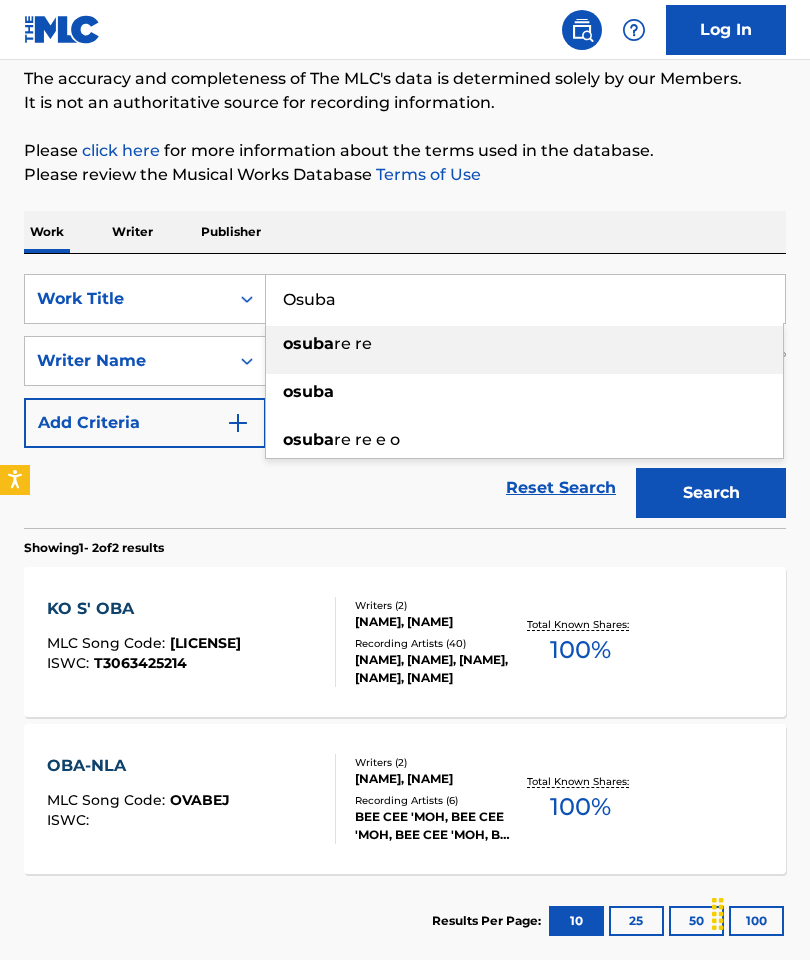 click on "Search" at bounding box center (711, 493) 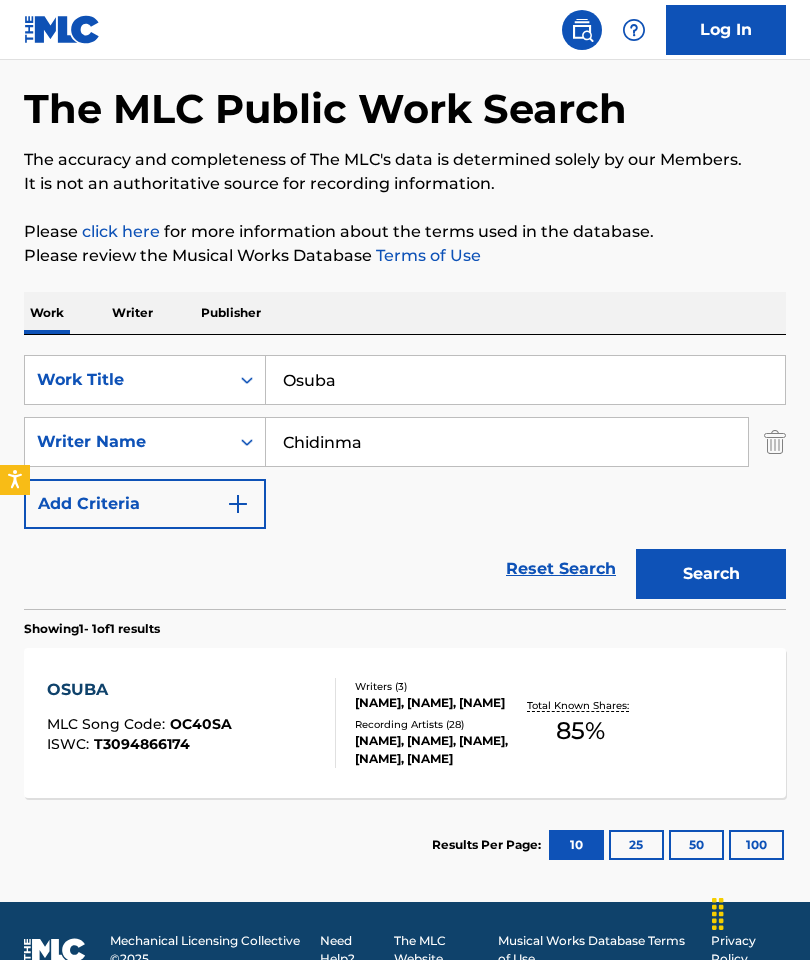scroll, scrollTop: 118, scrollLeft: 0, axis: vertical 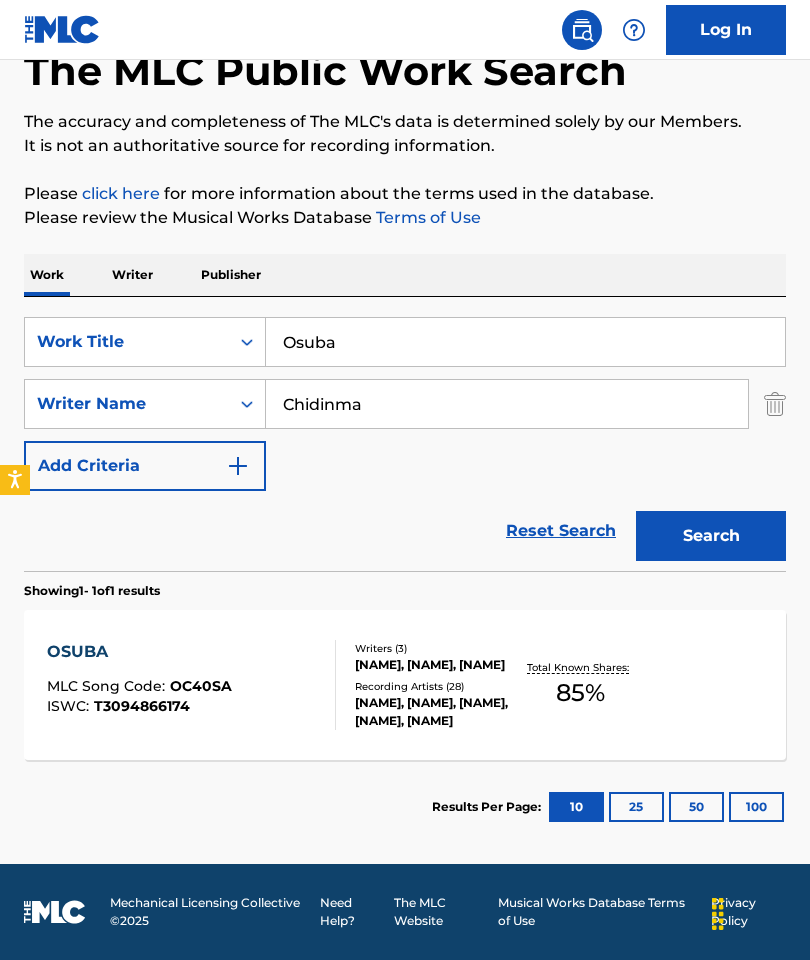 click on "Osuba" at bounding box center (525, 342) 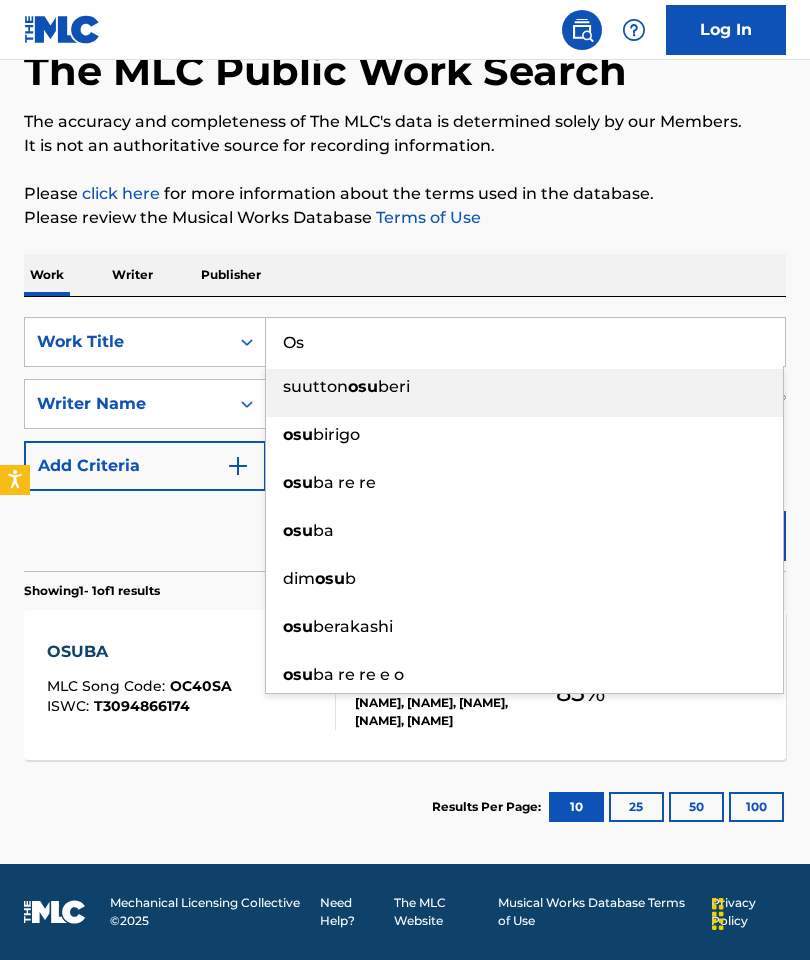 type on "O" 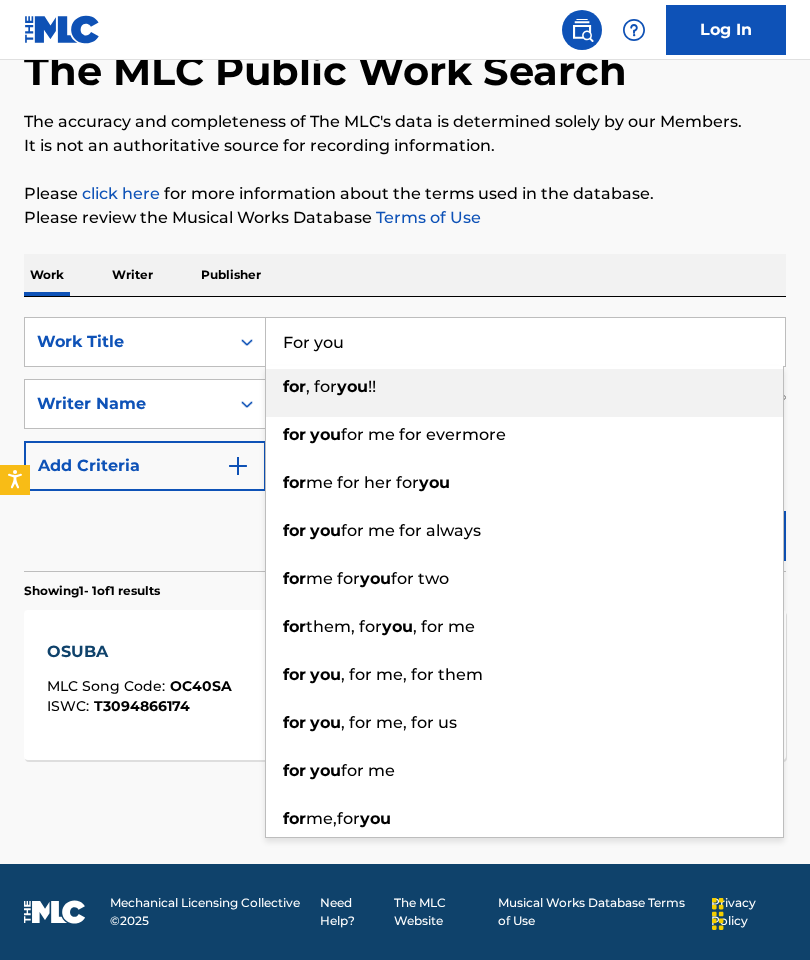 type on "For you" 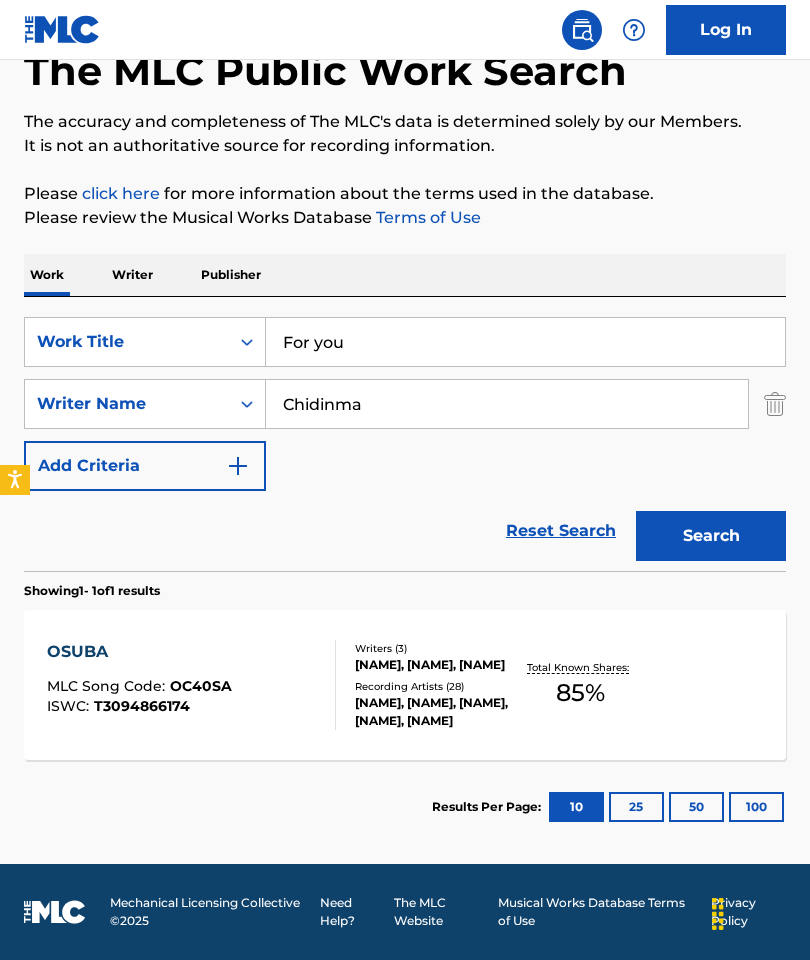 click on "Search" at bounding box center [711, 536] 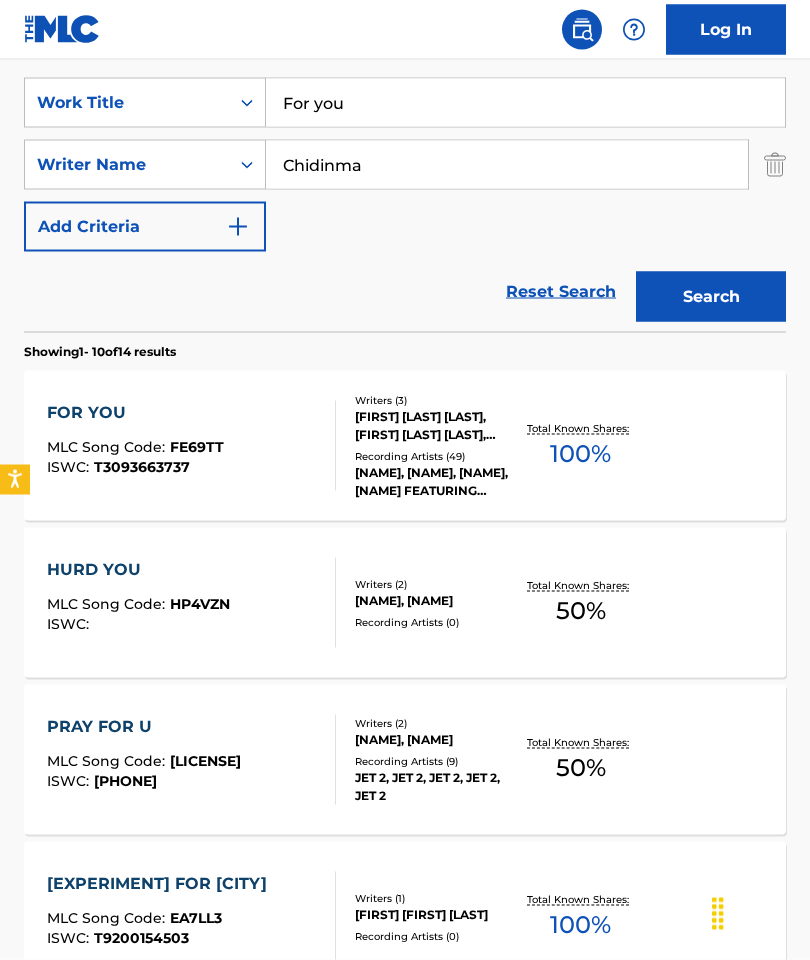 scroll, scrollTop: 329, scrollLeft: 0, axis: vertical 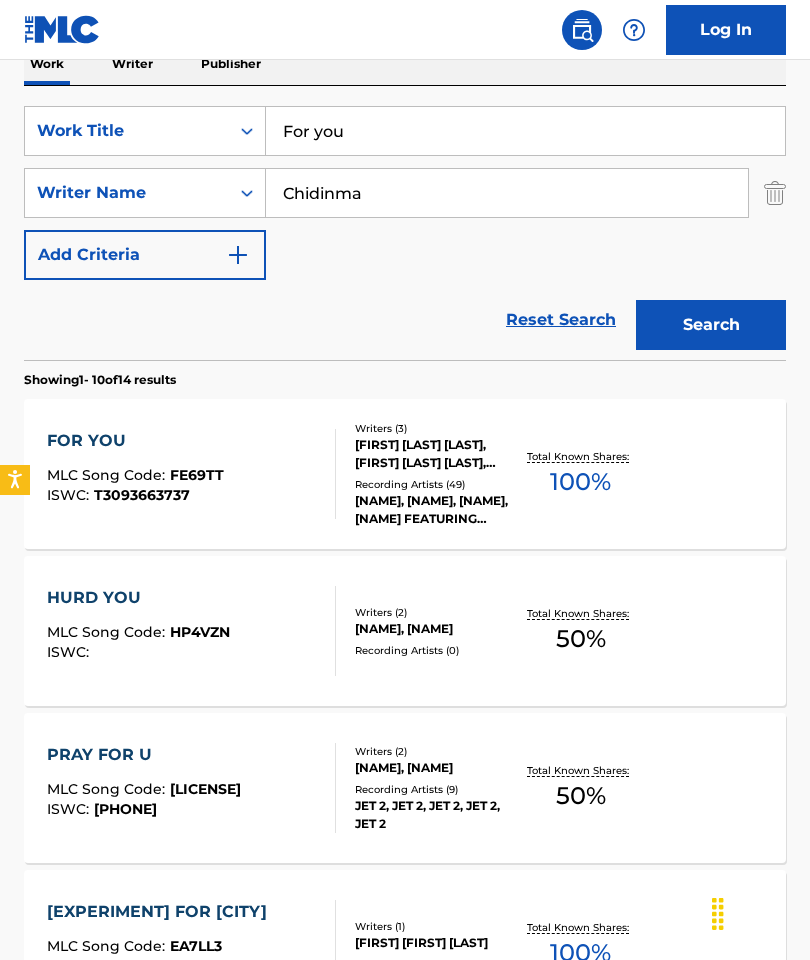 click on "[FIRST] [LAST] [LAST], [FIRST] [LAST] [LAST], [FIRST] [LAST]" at bounding box center [436, 454] 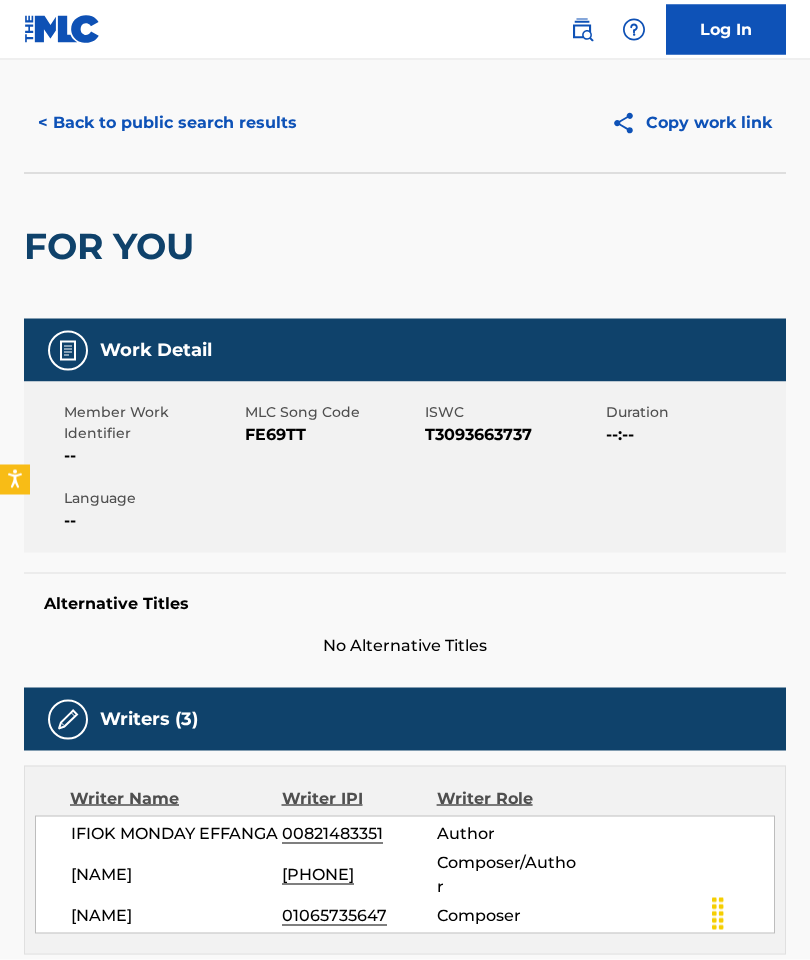 scroll, scrollTop: 0, scrollLeft: 0, axis: both 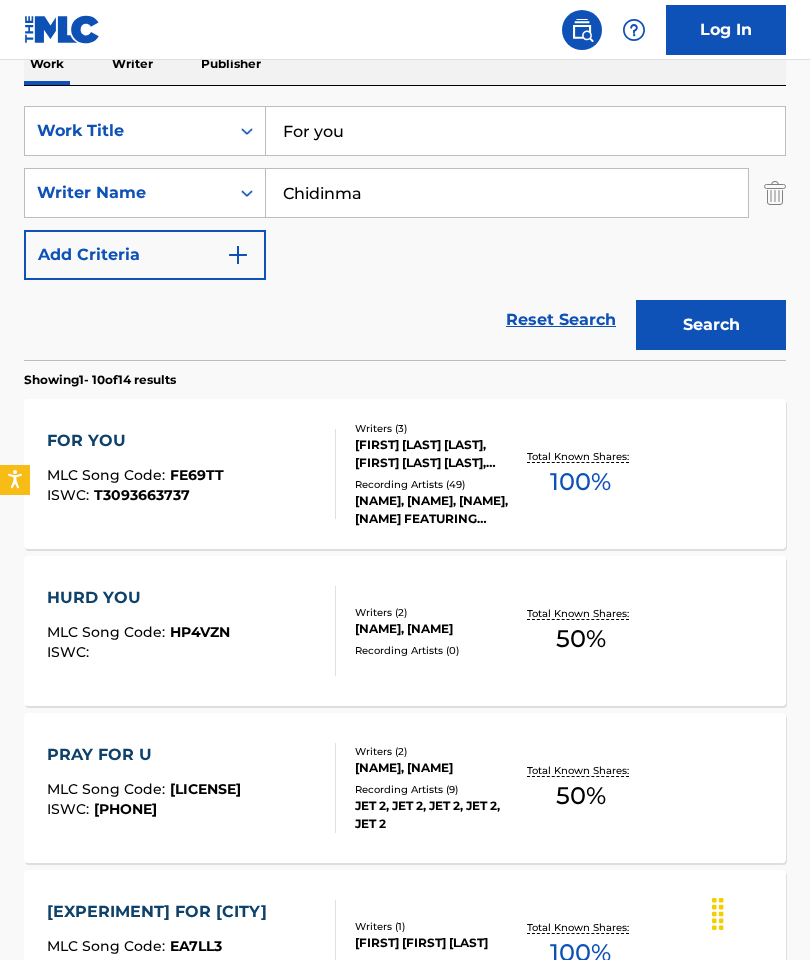 click on "For you" at bounding box center (525, 131) 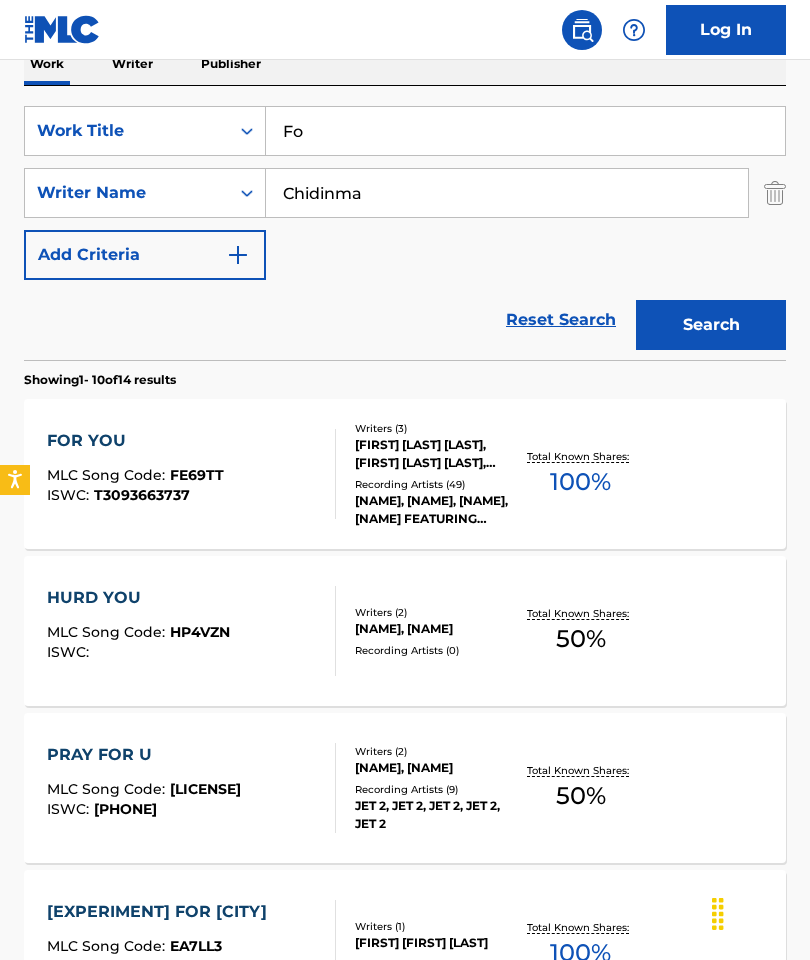 type on "F" 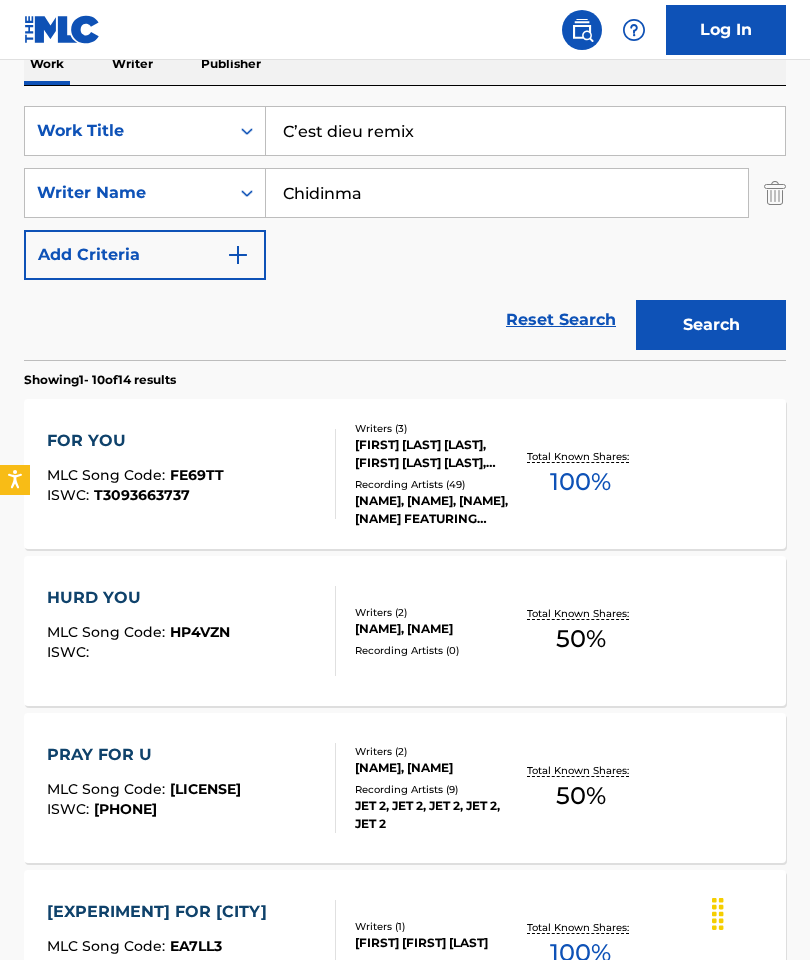 type on "C’est dieu remix" 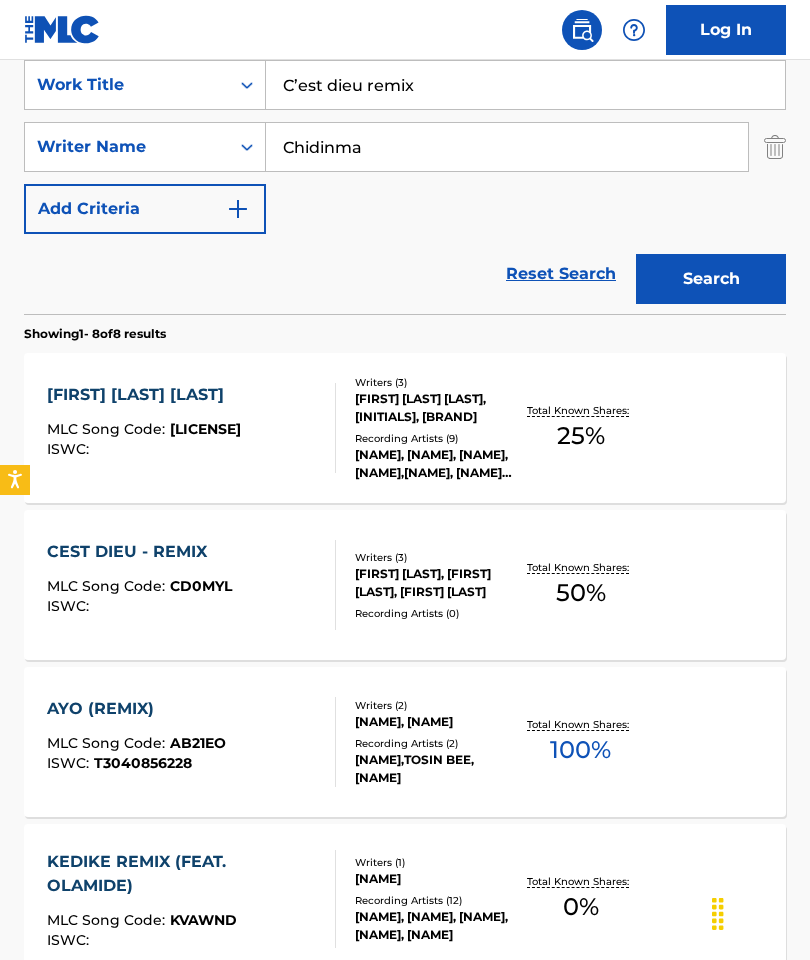scroll, scrollTop: 351, scrollLeft: 0, axis: vertical 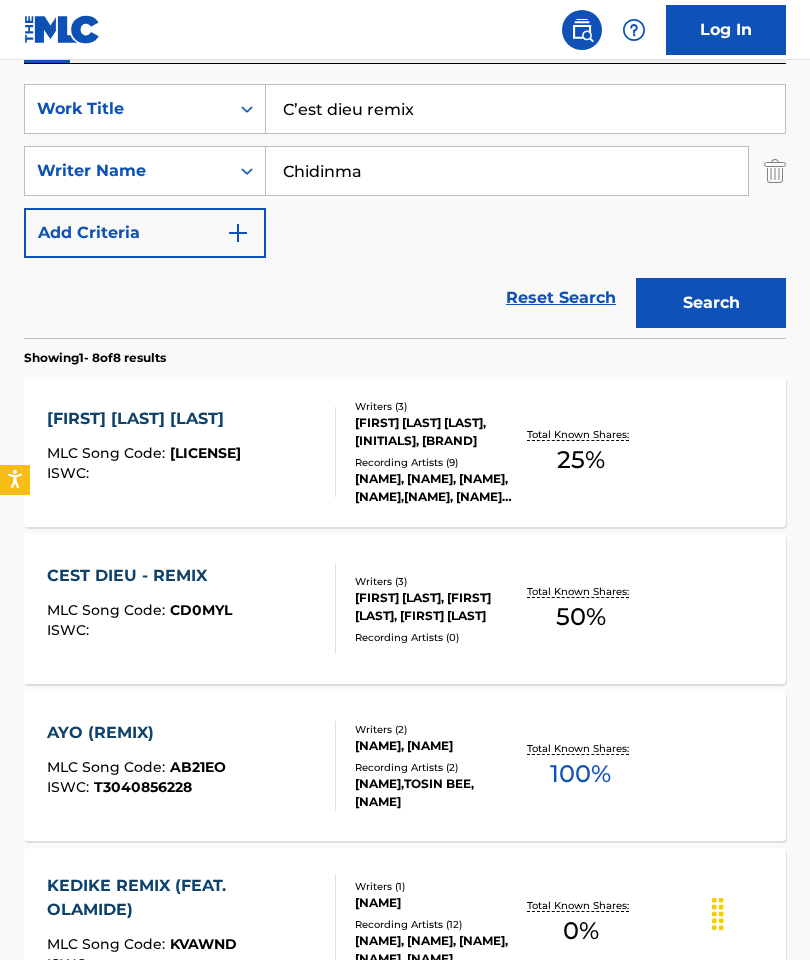 click on "[FIRST] [LAST] [LAST]" at bounding box center (144, 419) 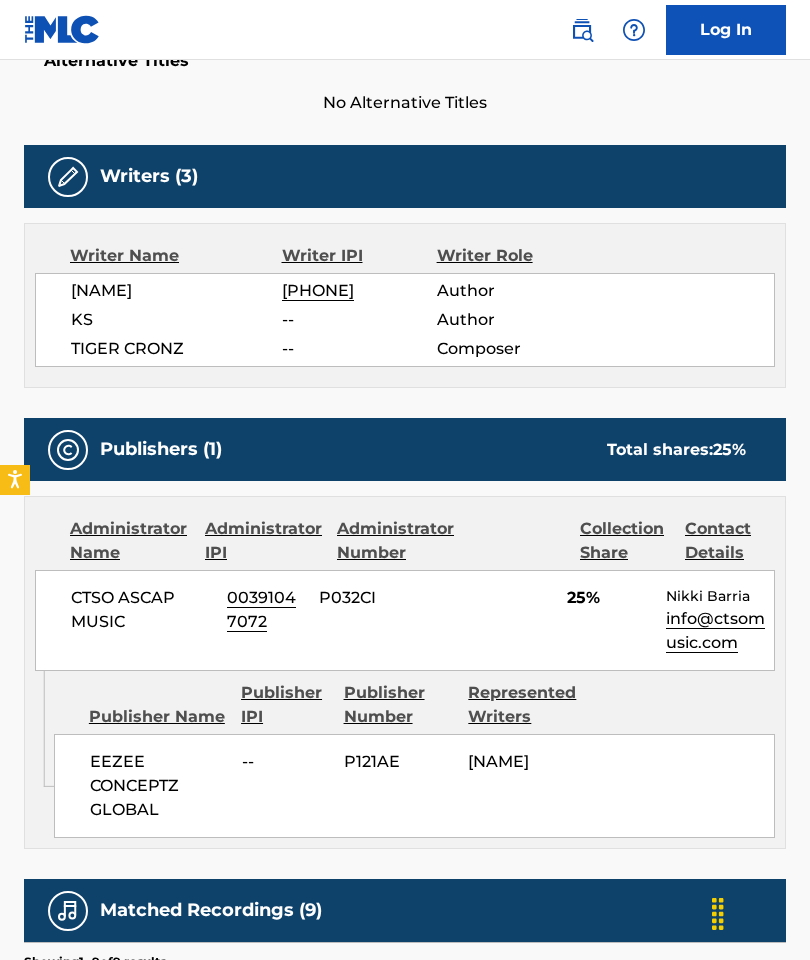 scroll, scrollTop: 591, scrollLeft: 0, axis: vertical 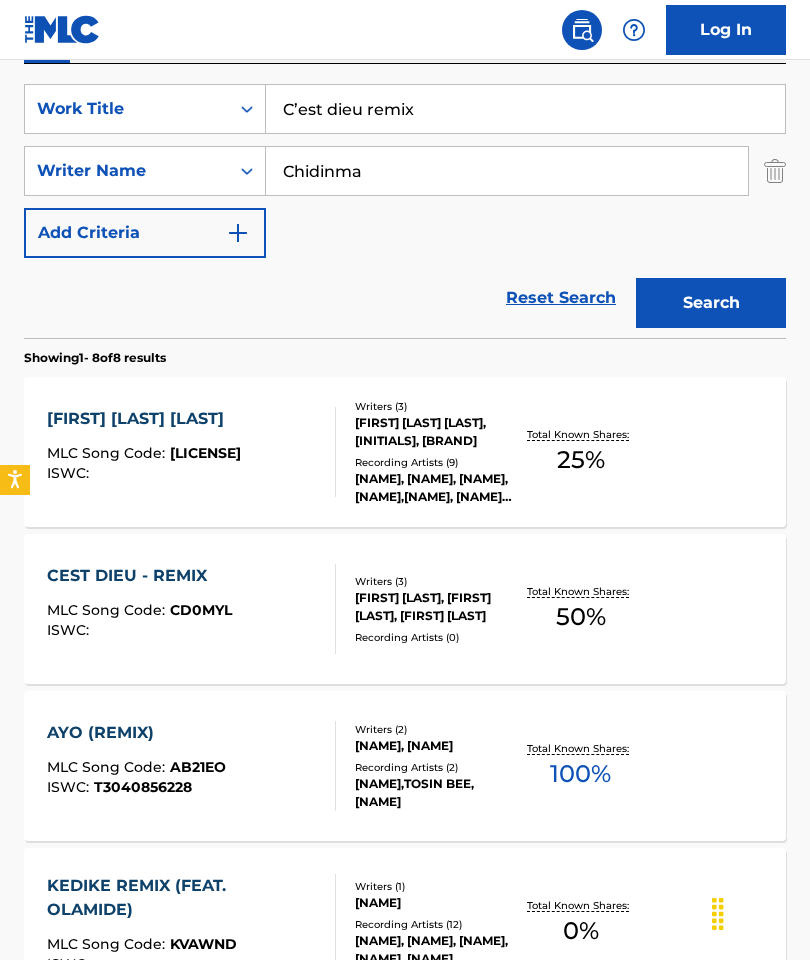 click on "[FIRST] [LAST], [FIRST] [LAST], [FIRST] [LAST]" at bounding box center [436, 607] 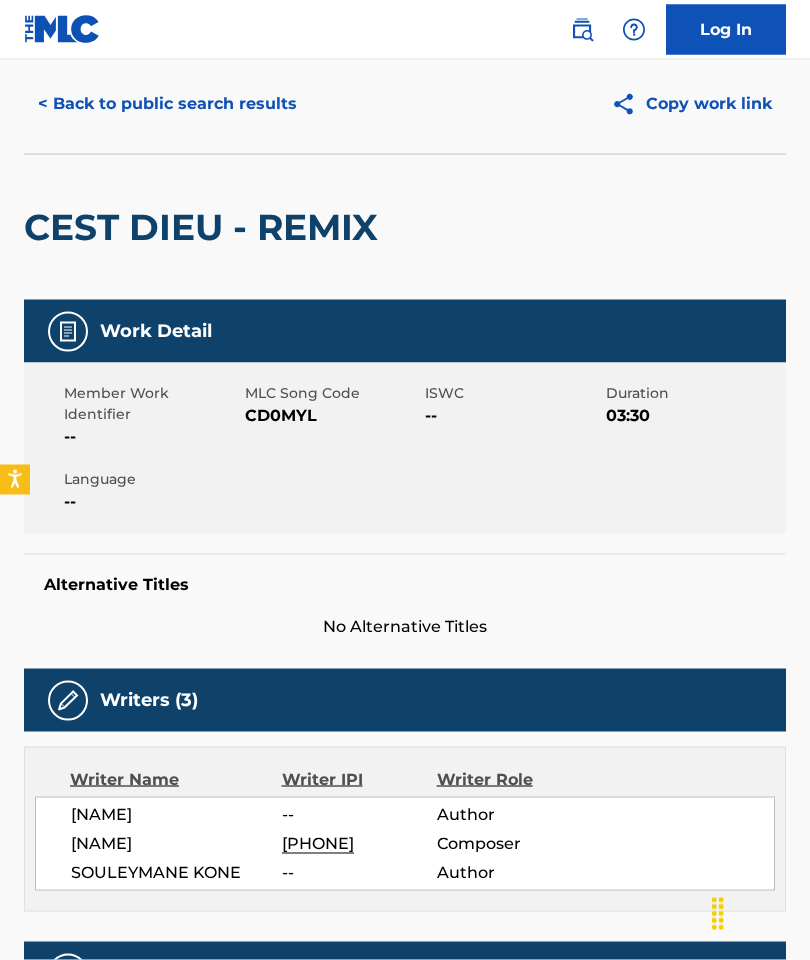 scroll, scrollTop: 57, scrollLeft: 0, axis: vertical 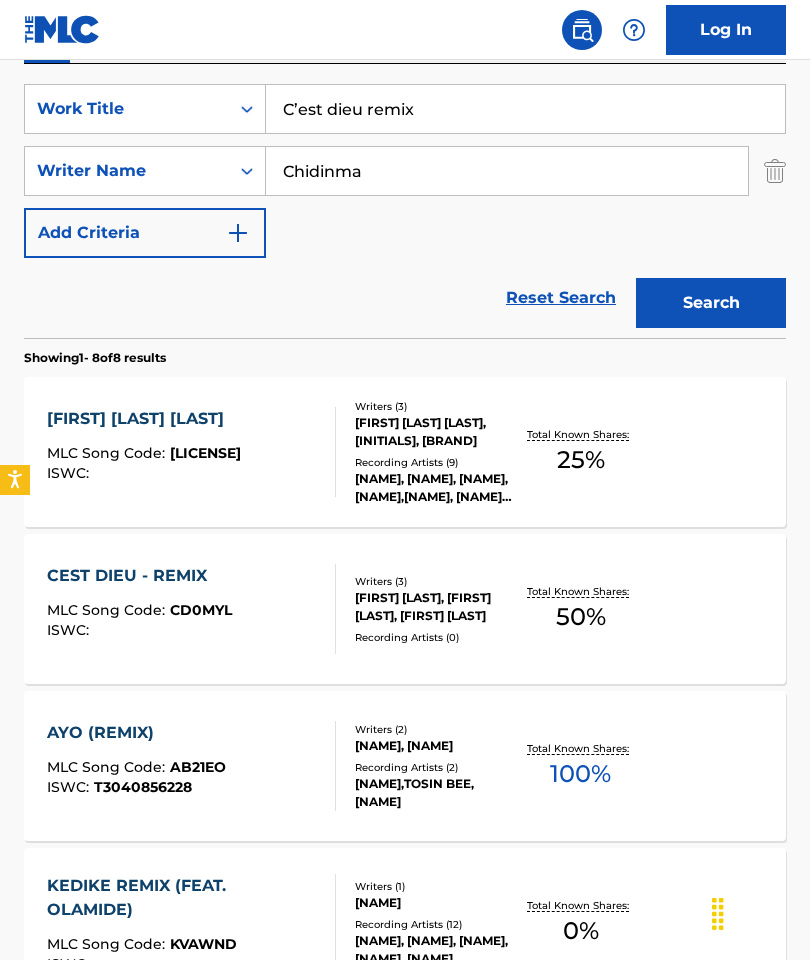 click on "Chidinma" at bounding box center [507, 171] 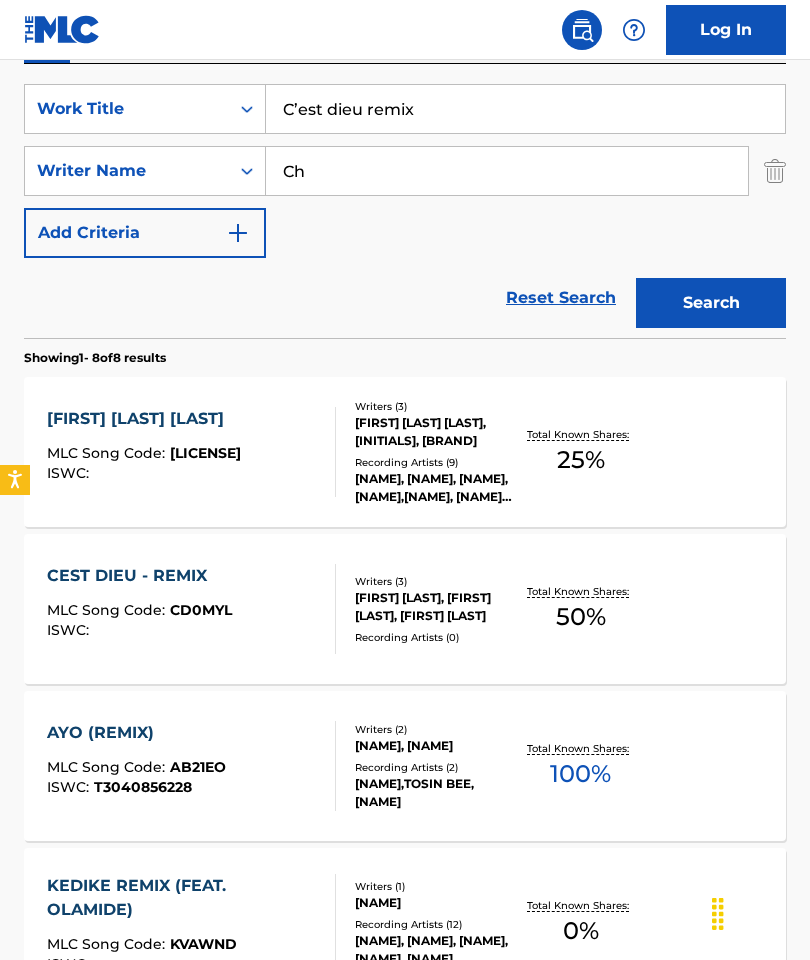 type on "C" 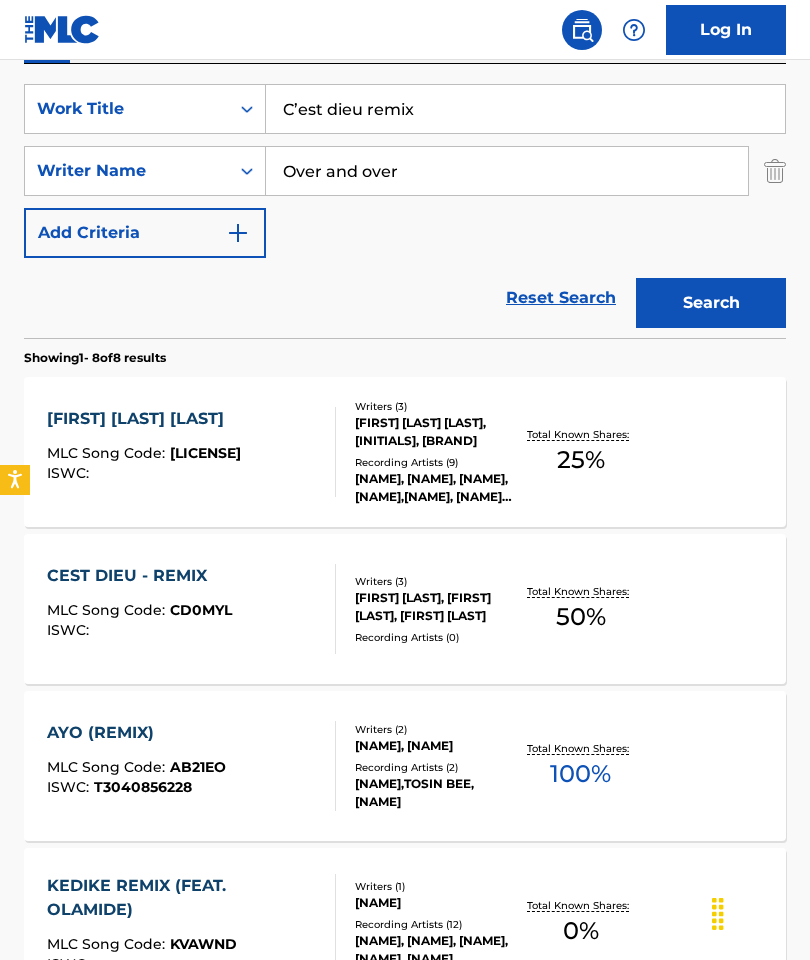 click on "Search" at bounding box center [711, 303] 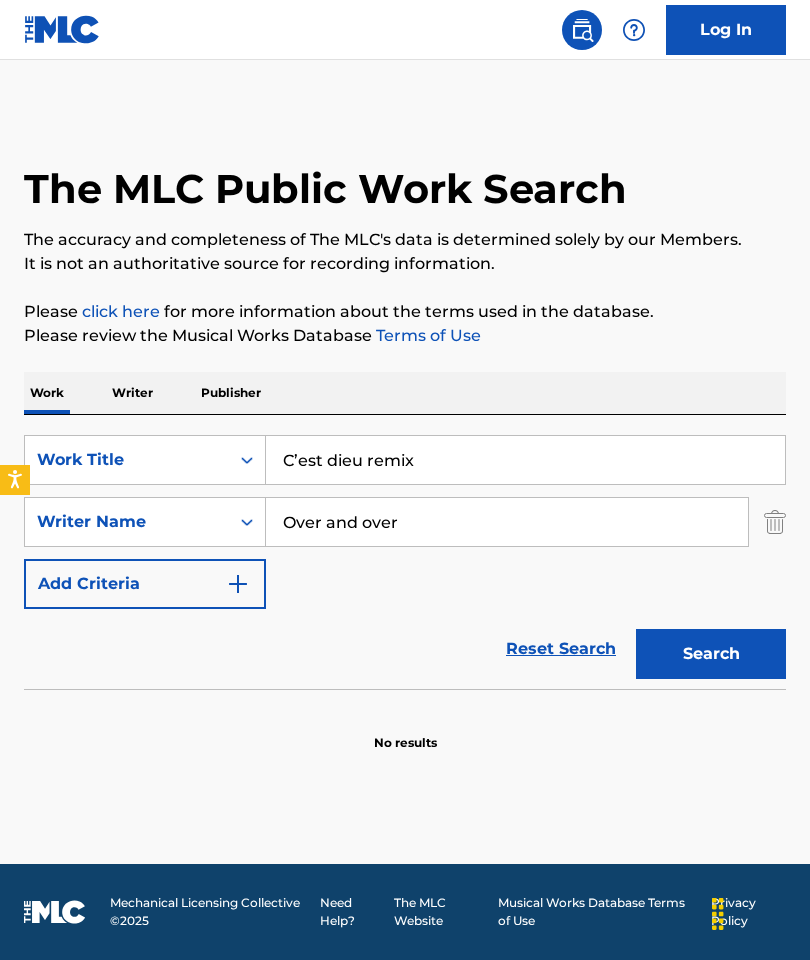 click on "Search" at bounding box center [711, 654] 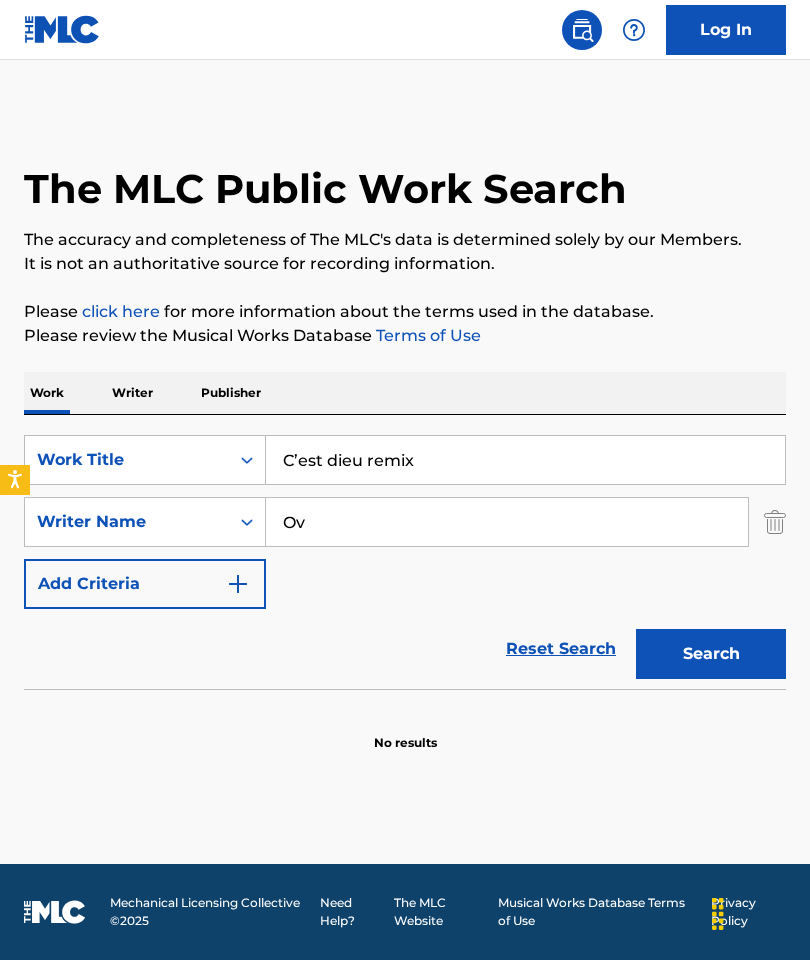 type on "O" 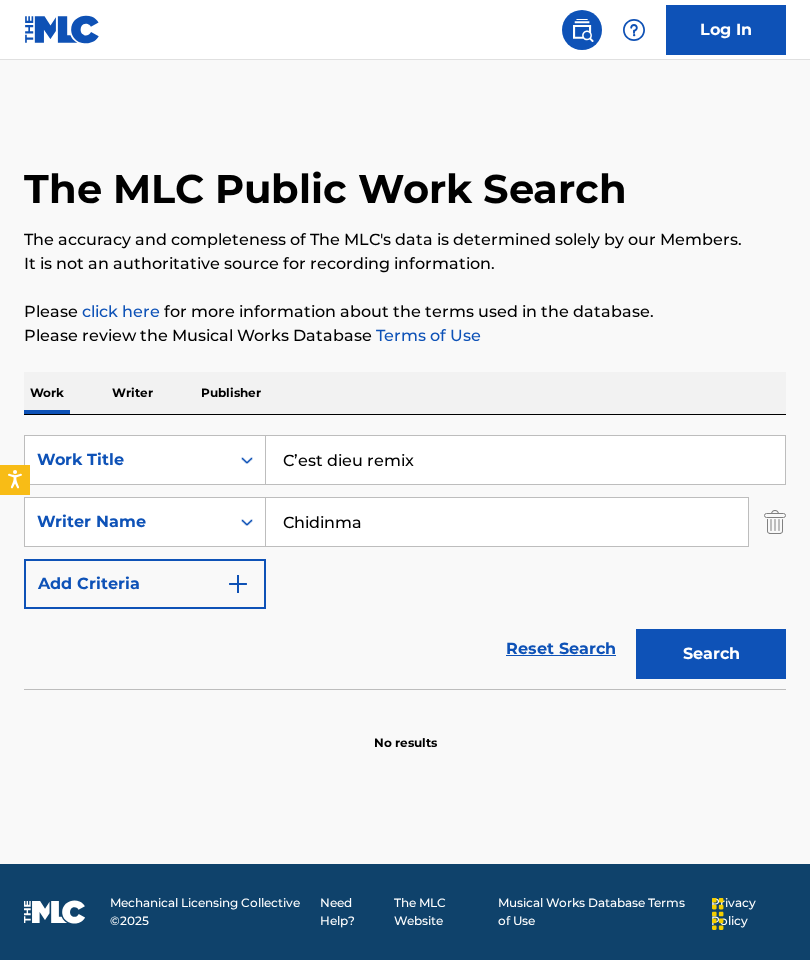 type on "Chidinma" 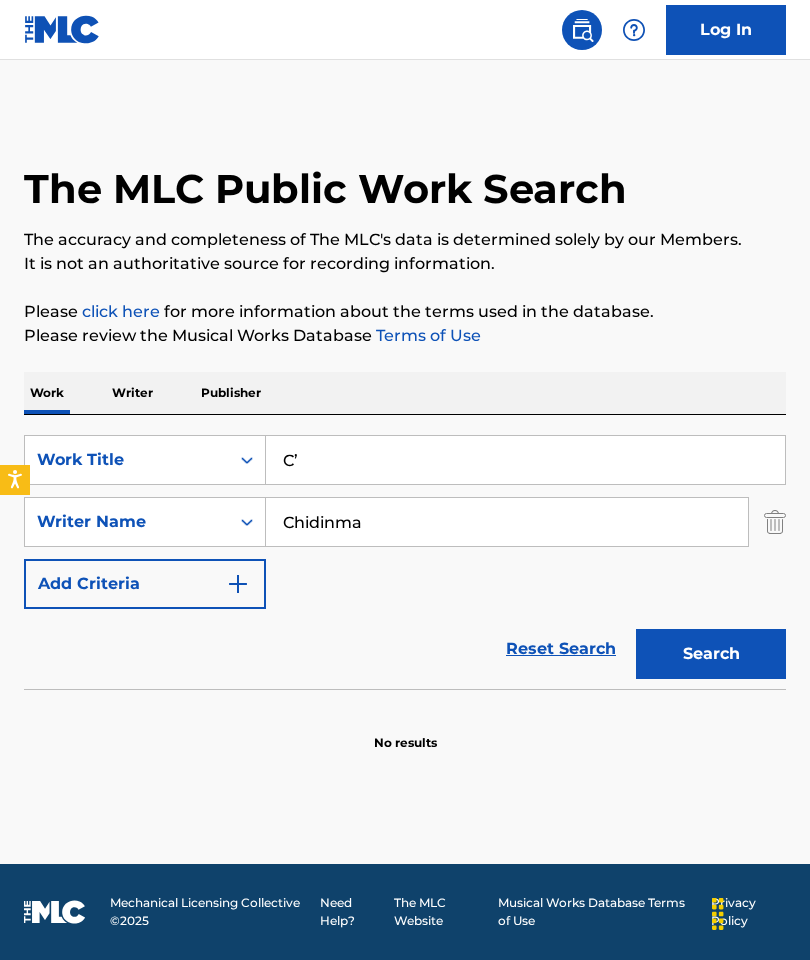 type on "C" 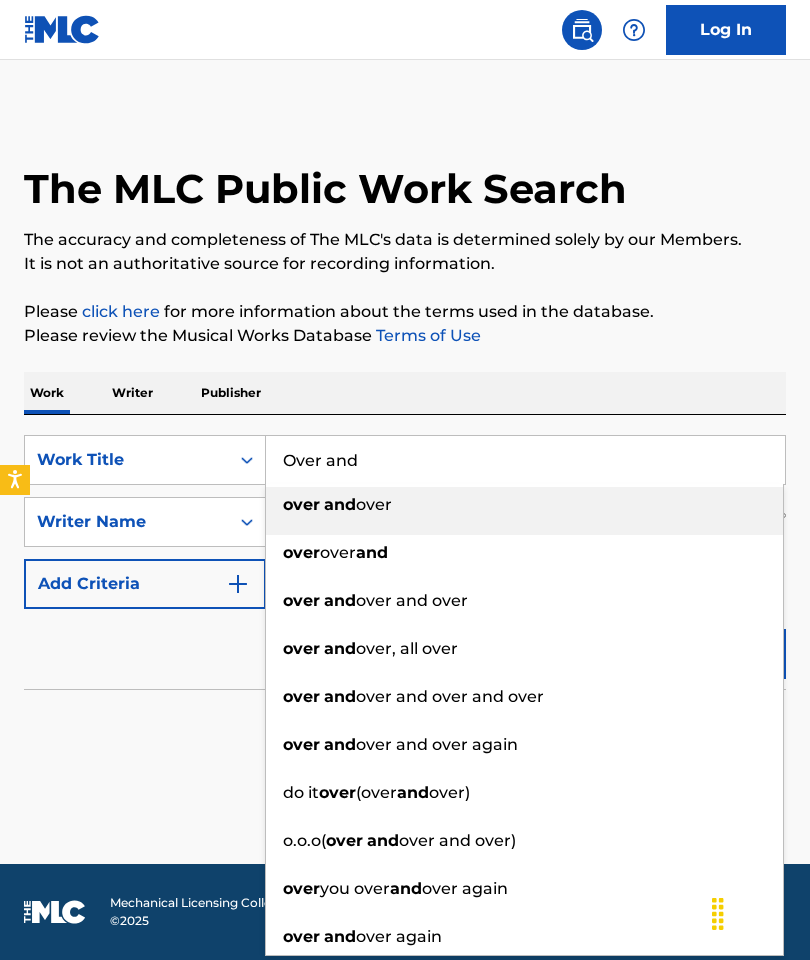 click on "over   and  over" at bounding box center [524, 505] 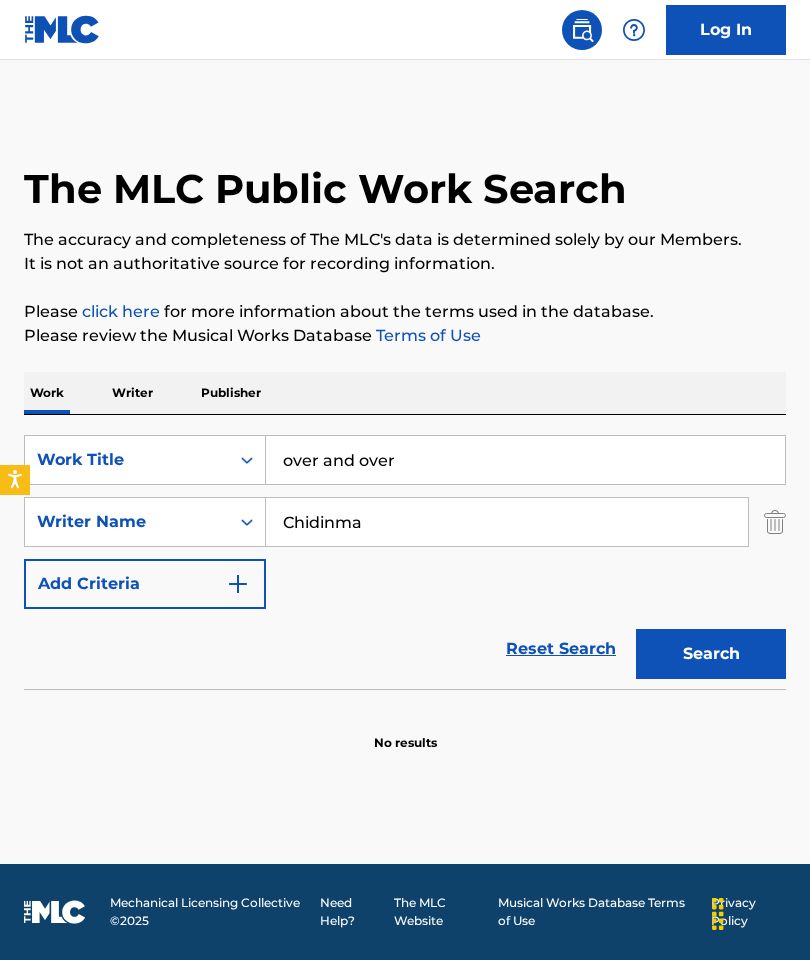 click on "Search" at bounding box center (711, 654) 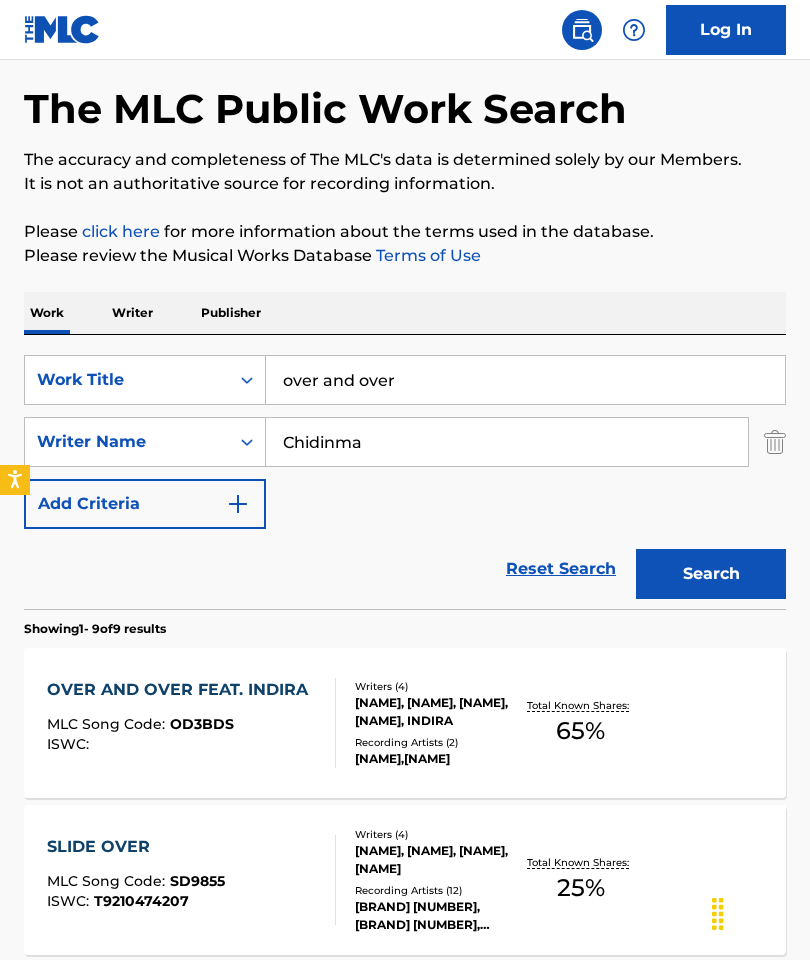 click on "OVER AND OVER FEAT. INDIRA" at bounding box center [182, 690] 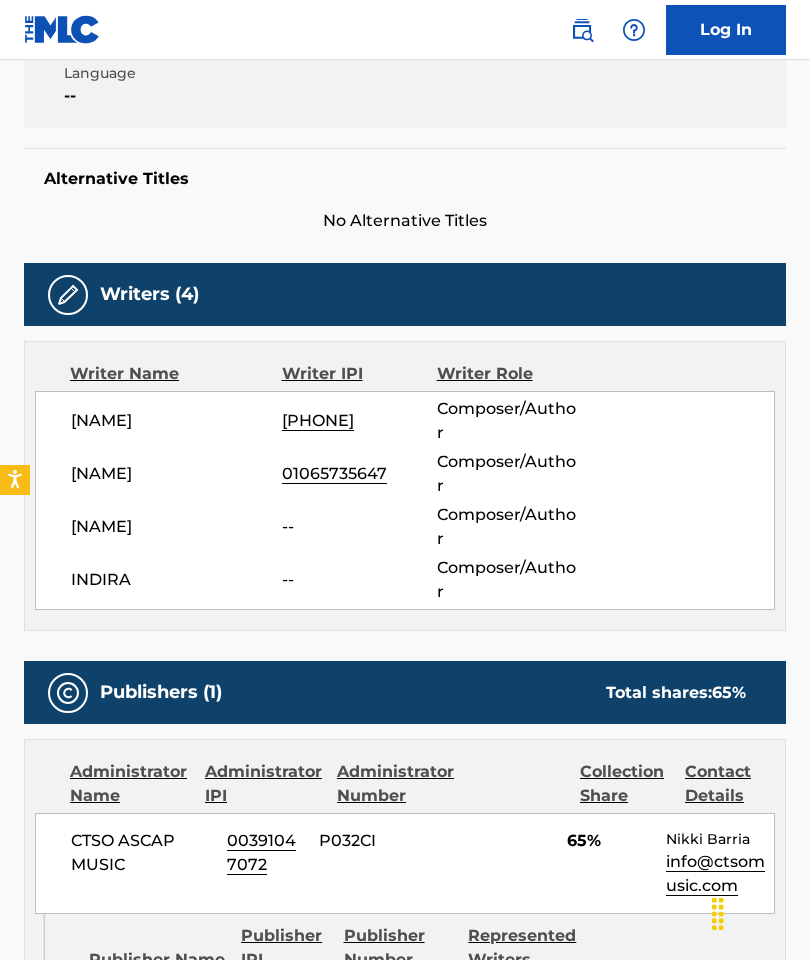 scroll, scrollTop: 484, scrollLeft: 0, axis: vertical 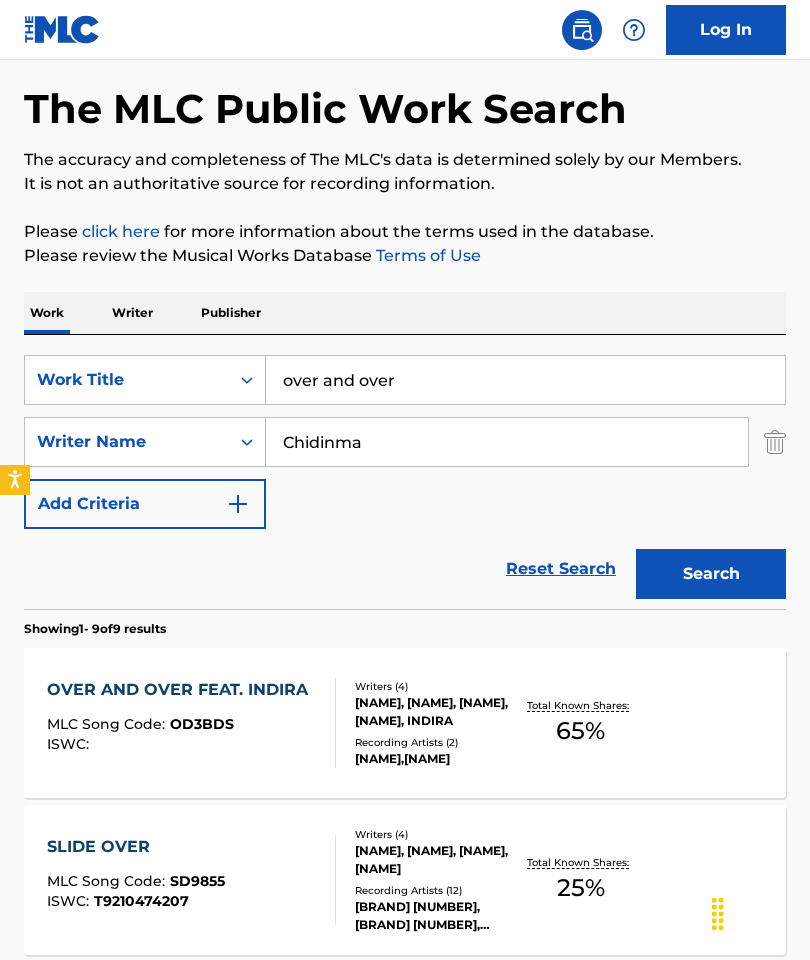 click on "over and over" at bounding box center (525, 380) 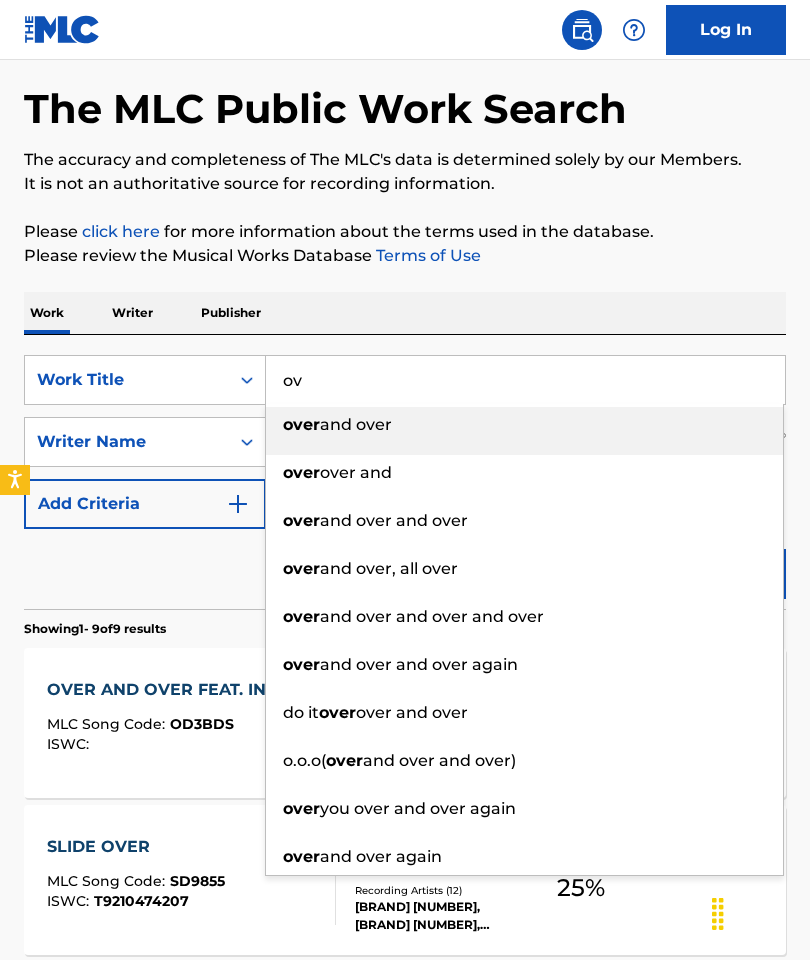 type on "o" 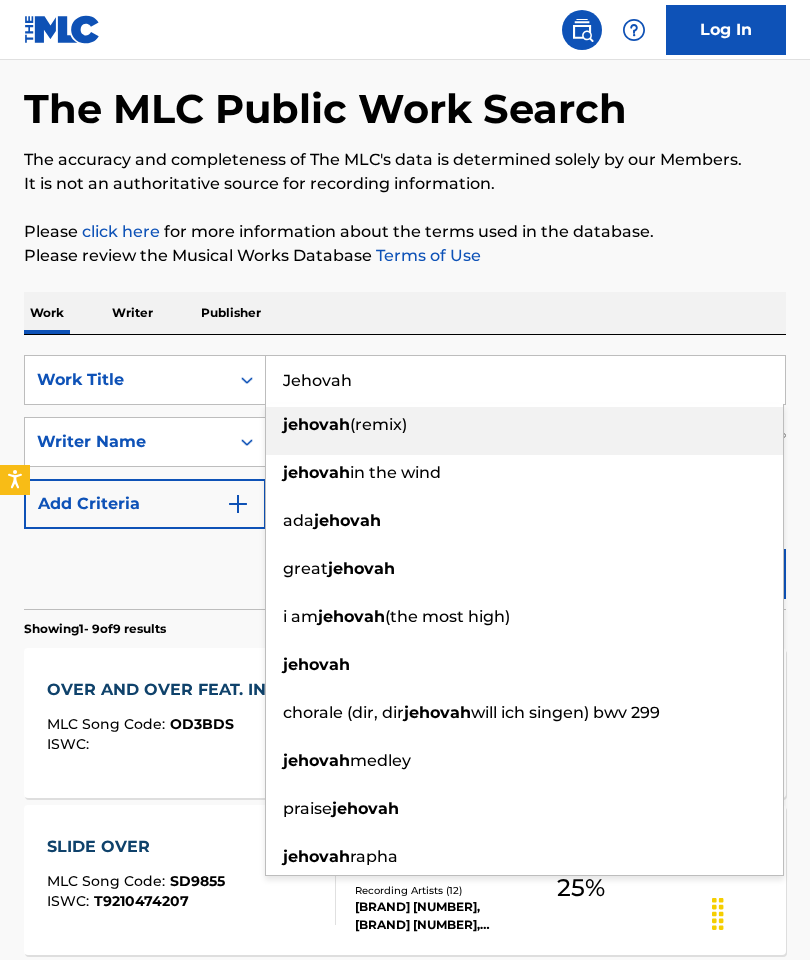 type on "Jehovah" 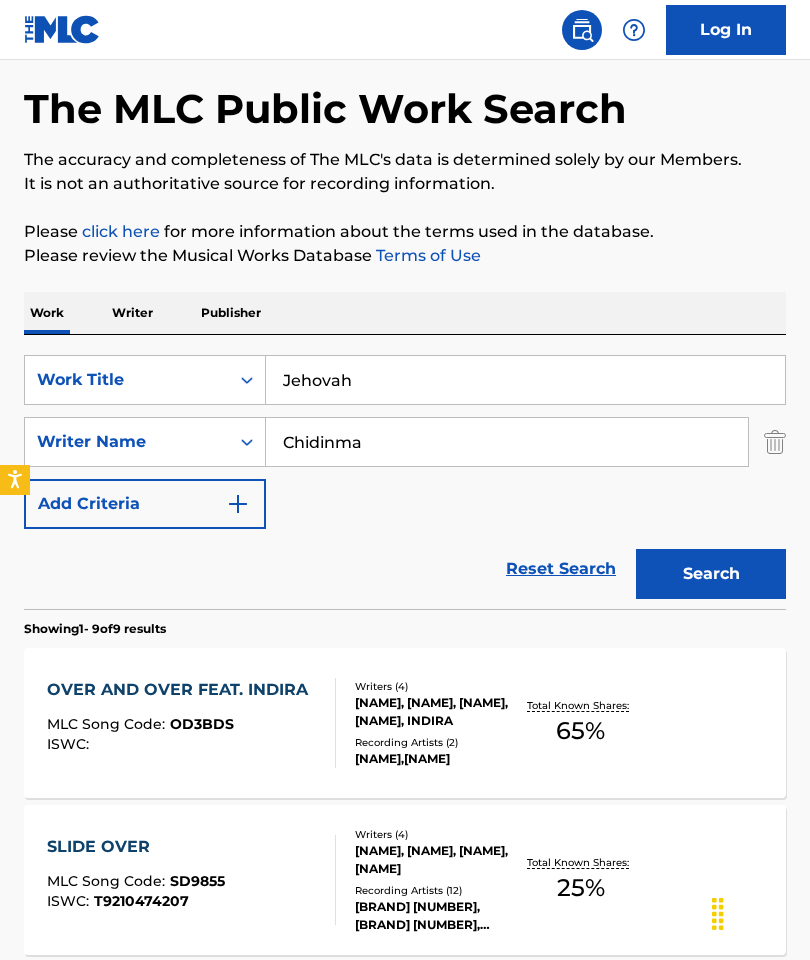 click on "Search" at bounding box center [711, 574] 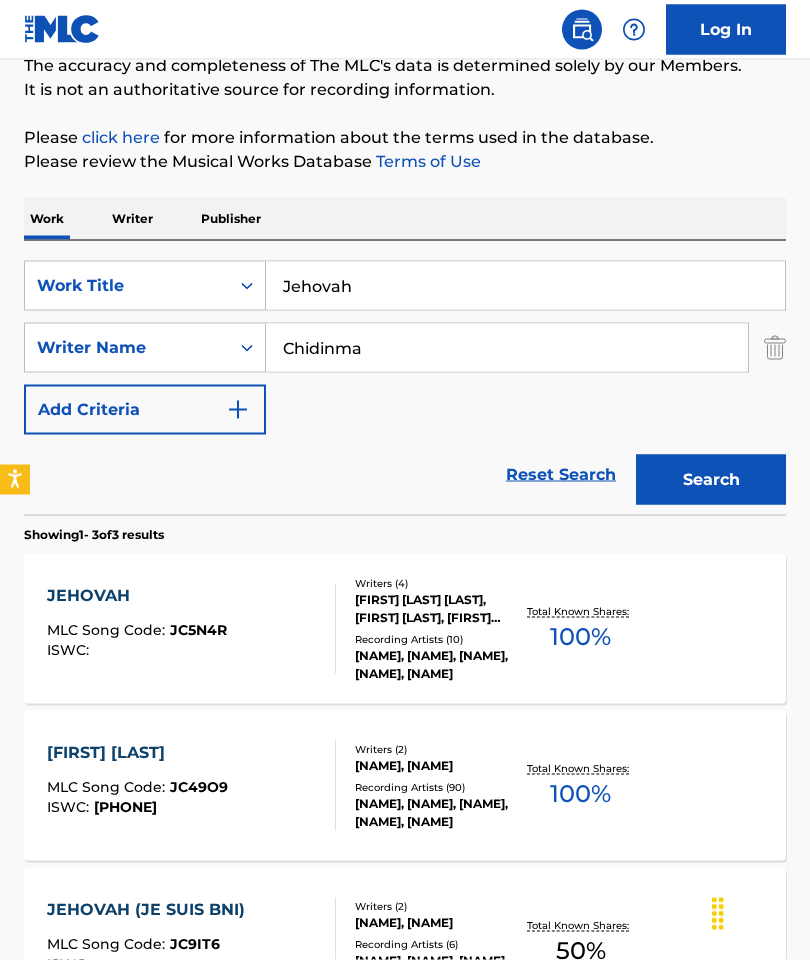 scroll, scrollTop: 176, scrollLeft: 0, axis: vertical 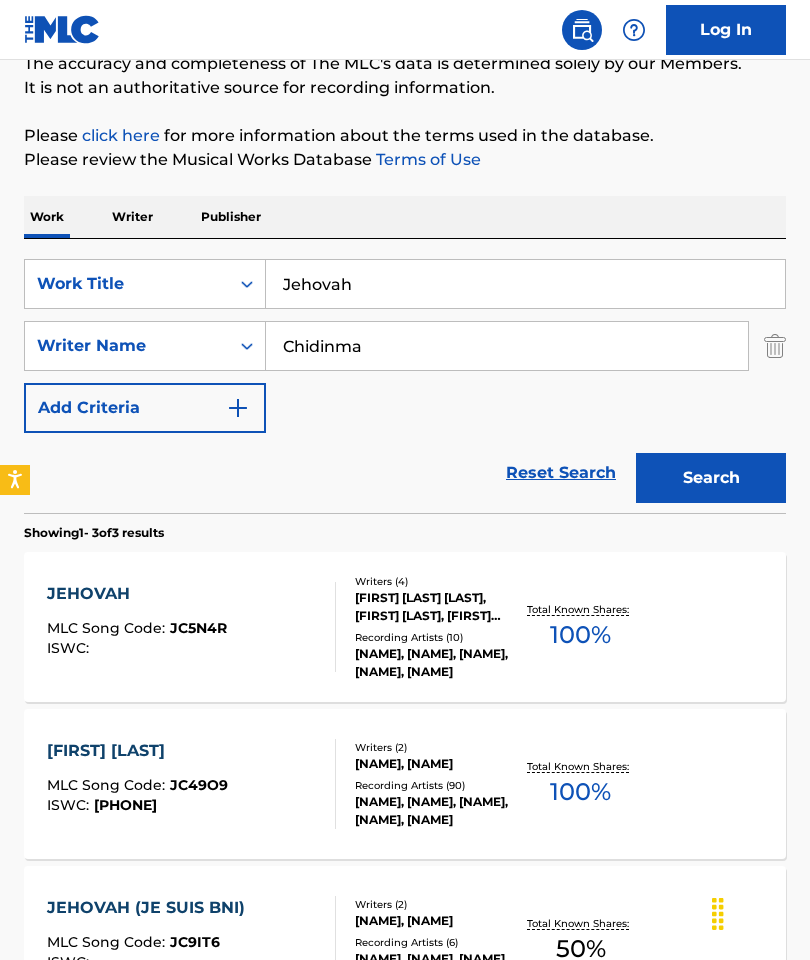 click on "JC5N4R" at bounding box center [198, 628] 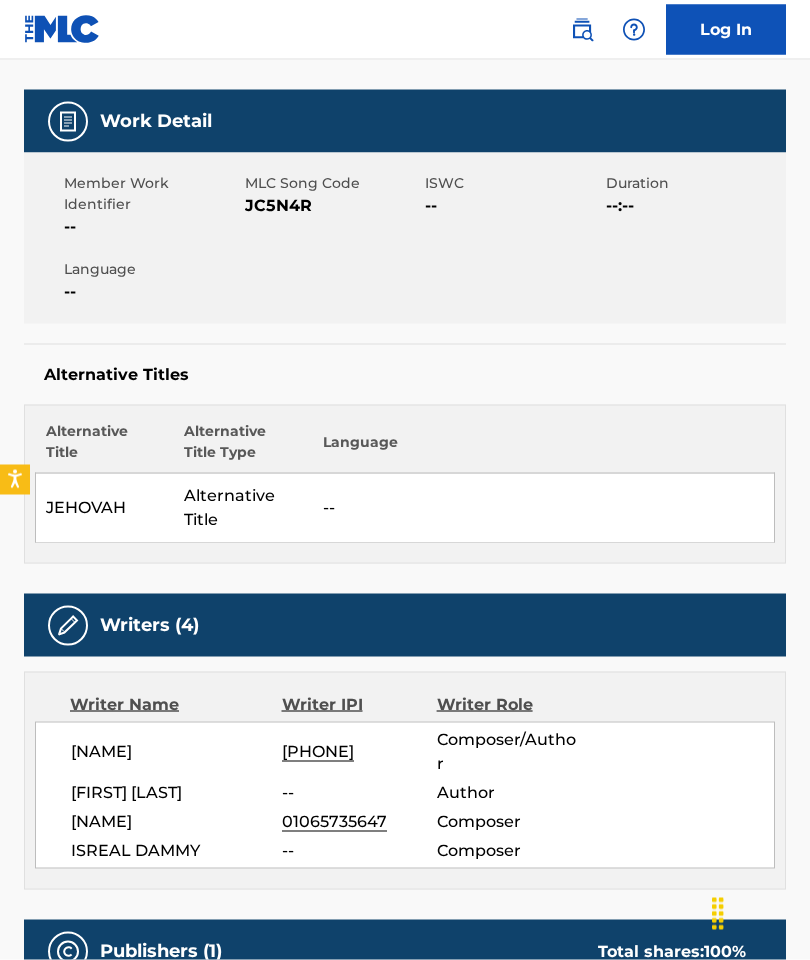 scroll, scrollTop: 267, scrollLeft: 0, axis: vertical 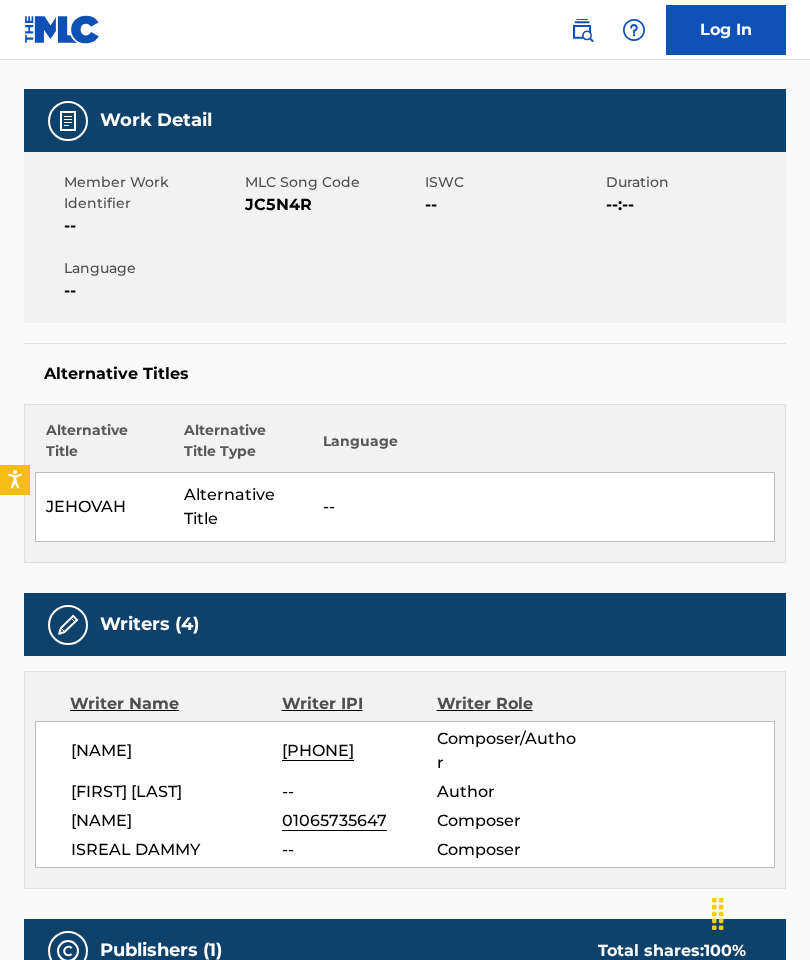 click on "Alternative Title" at bounding box center (243, 507) 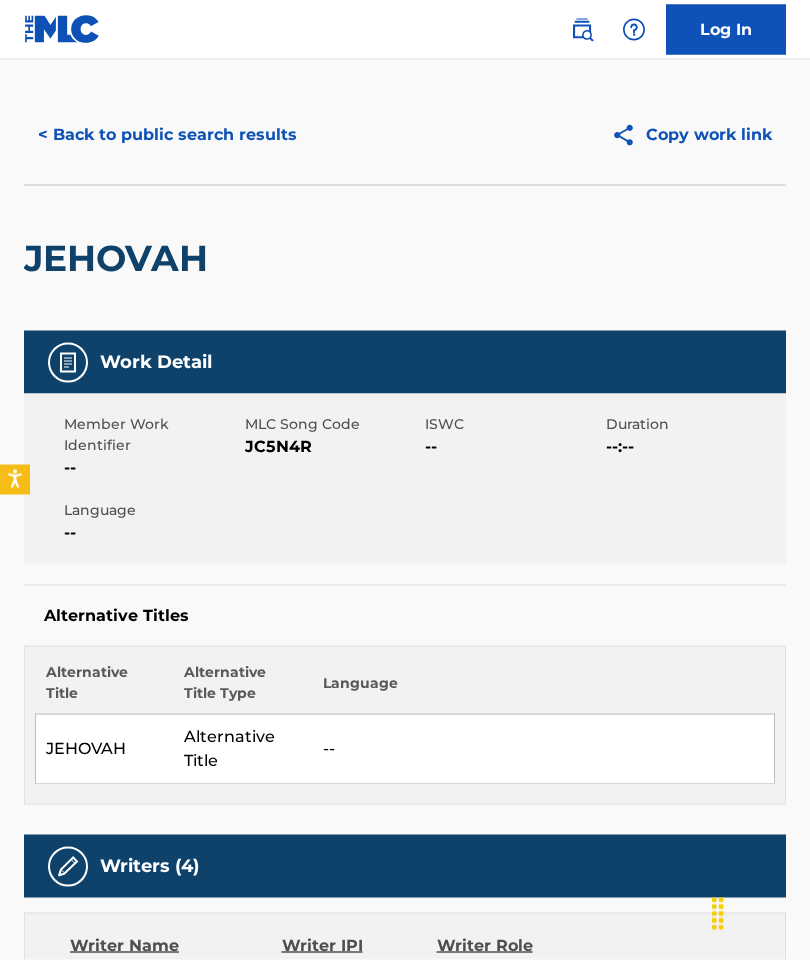 scroll, scrollTop: 0, scrollLeft: 0, axis: both 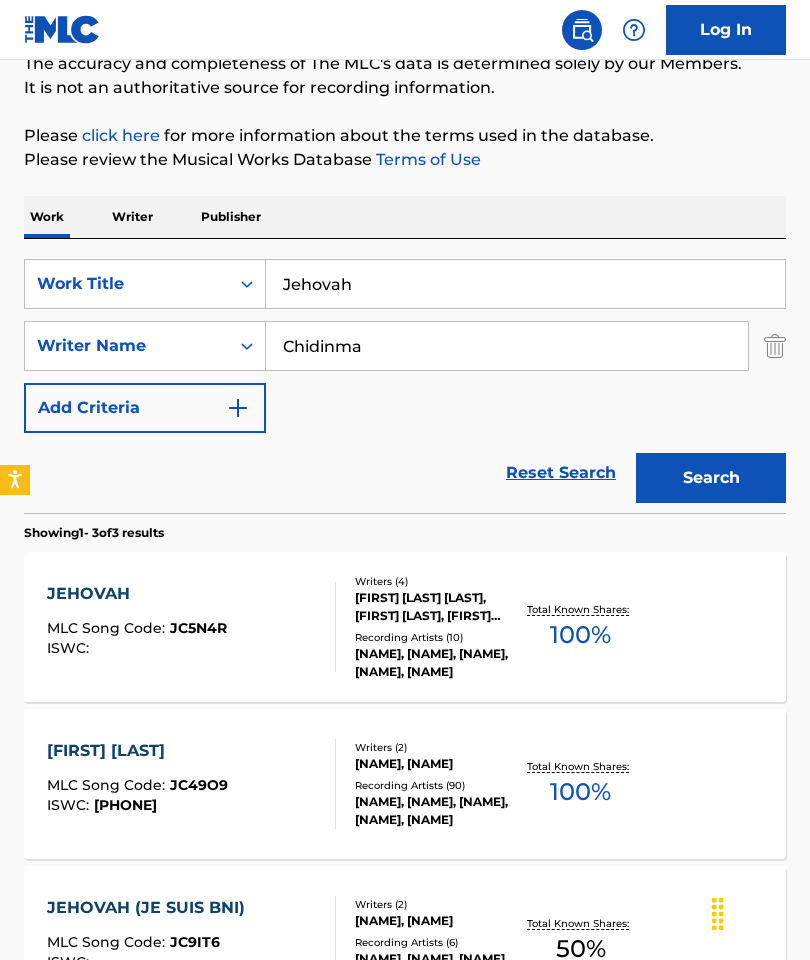 click on "Showing  1  -   3  of  3   results" at bounding box center [405, 527] 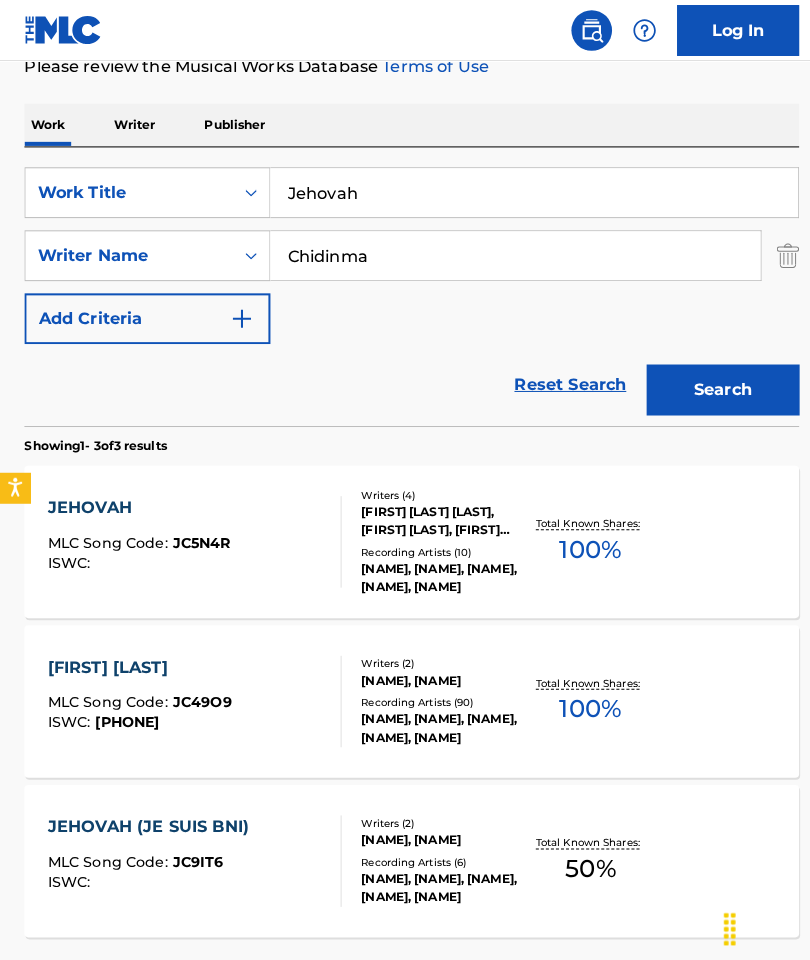 scroll, scrollTop: 268, scrollLeft: 0, axis: vertical 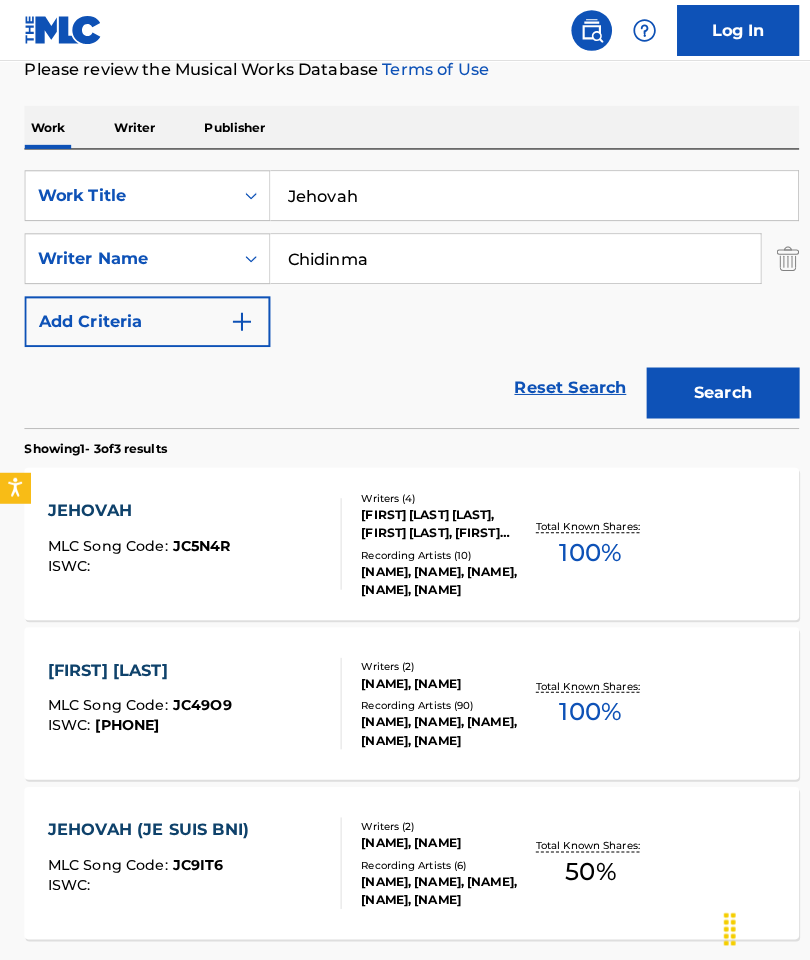 click on "Jehovah" at bounding box center (525, 192) 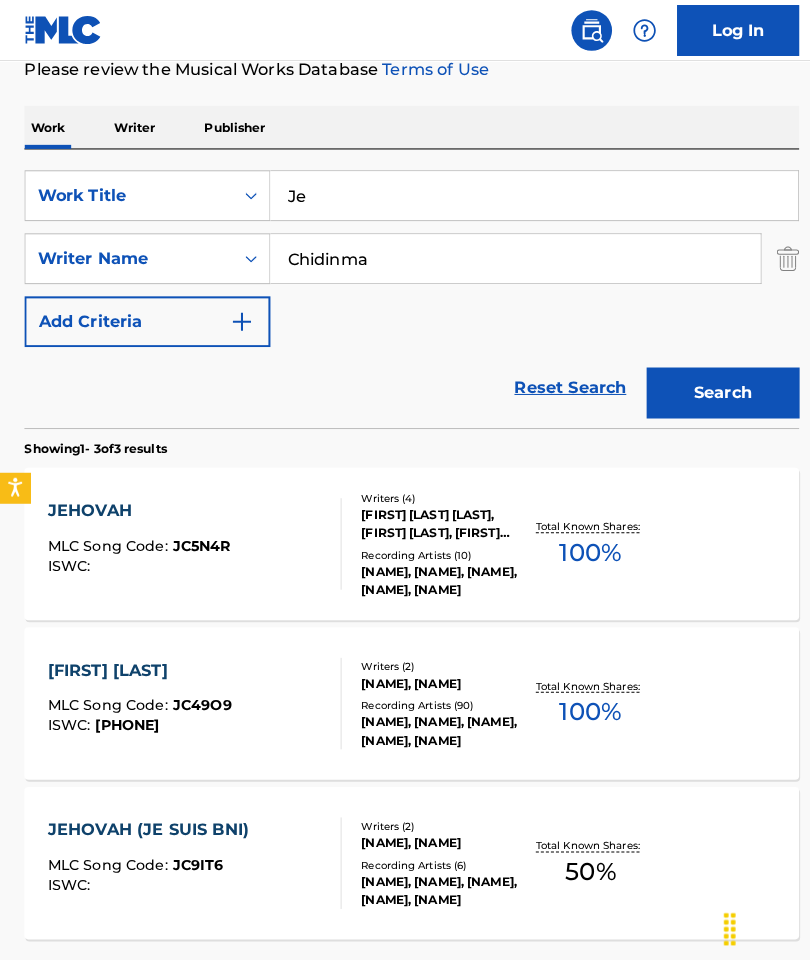 type on "J" 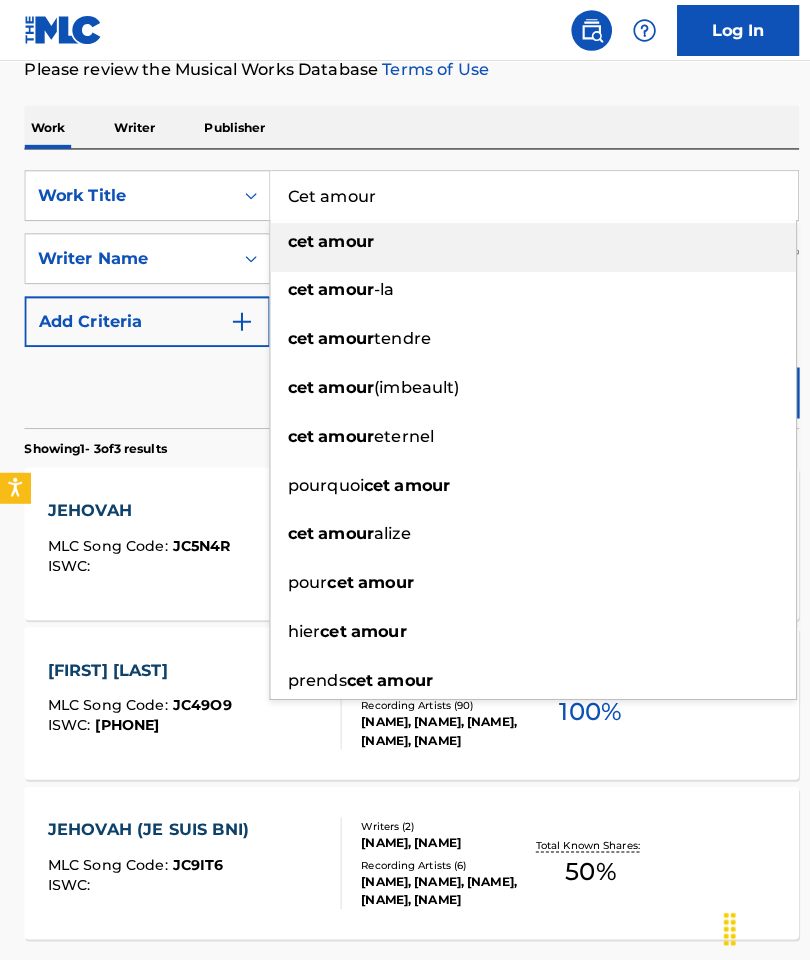 type on "cet amour" 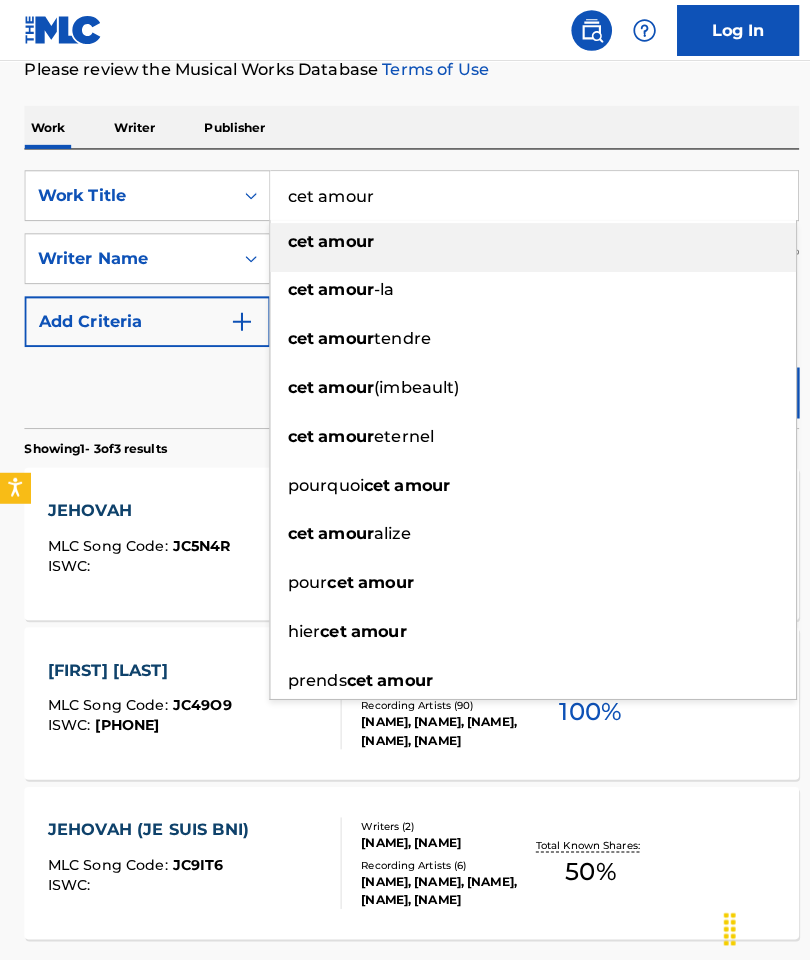 click on "cet amour" at bounding box center (524, 237) 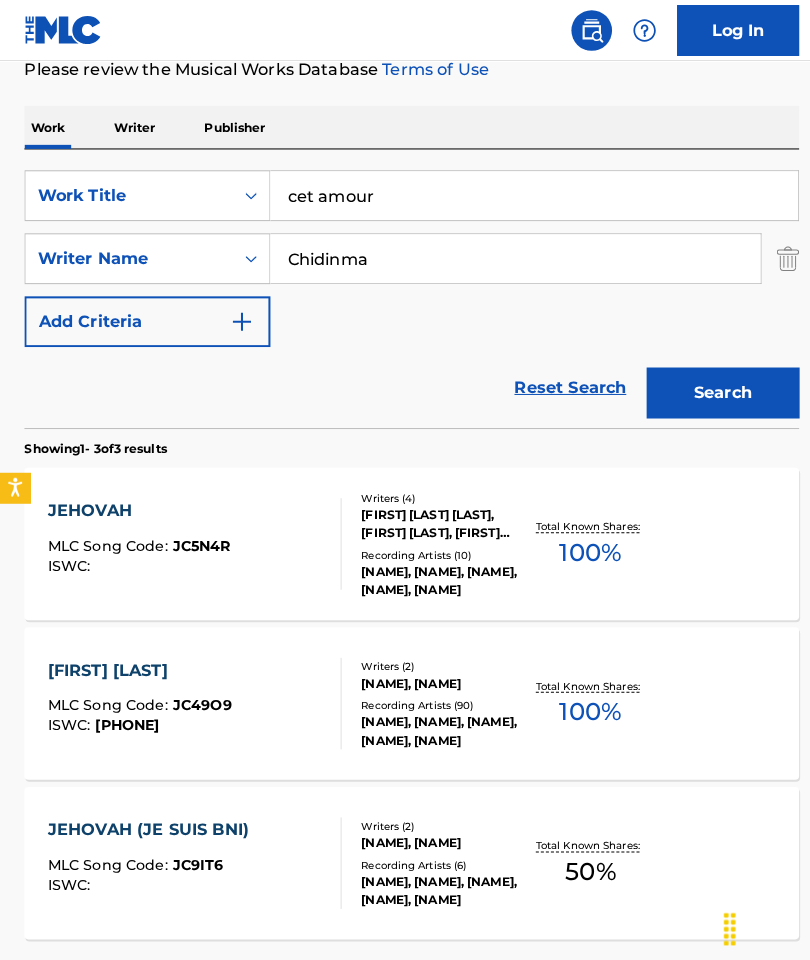 click on "Search" at bounding box center [711, 386] 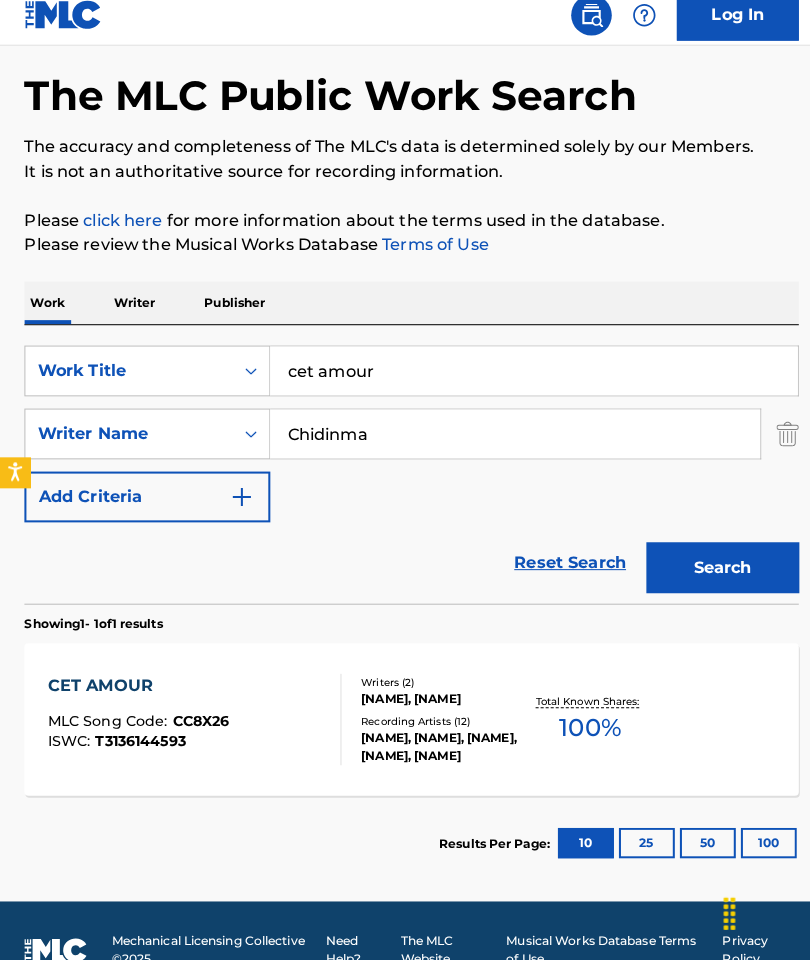 click on "CET AMOUR" at bounding box center [136, 690] 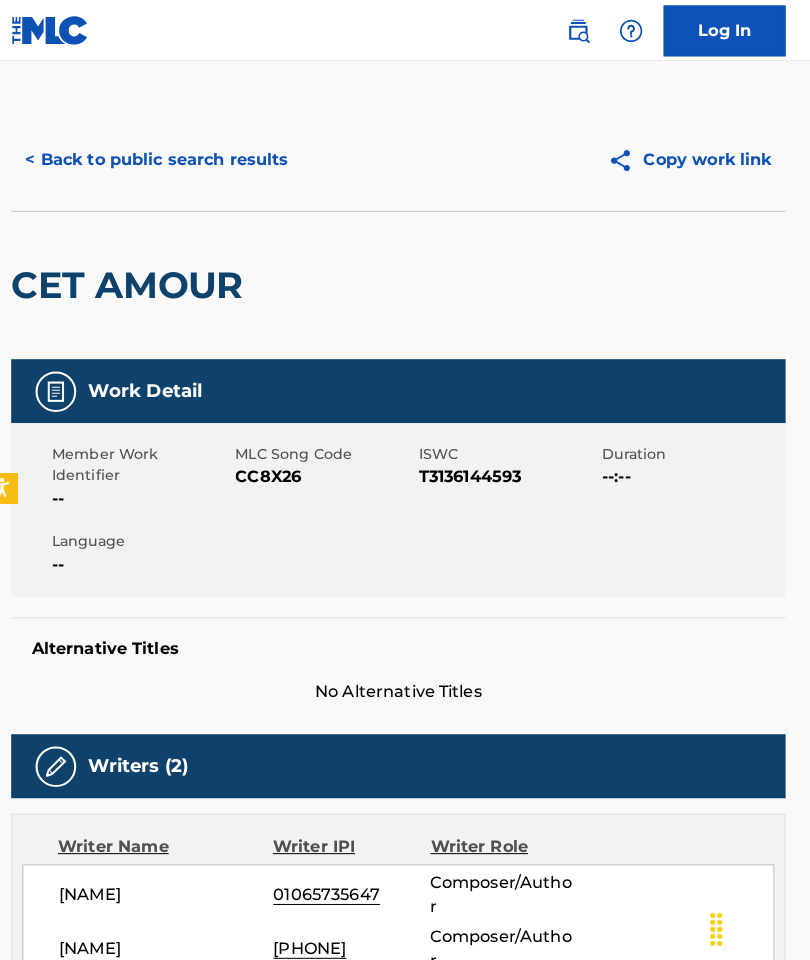 scroll, scrollTop: 0, scrollLeft: 0, axis: both 